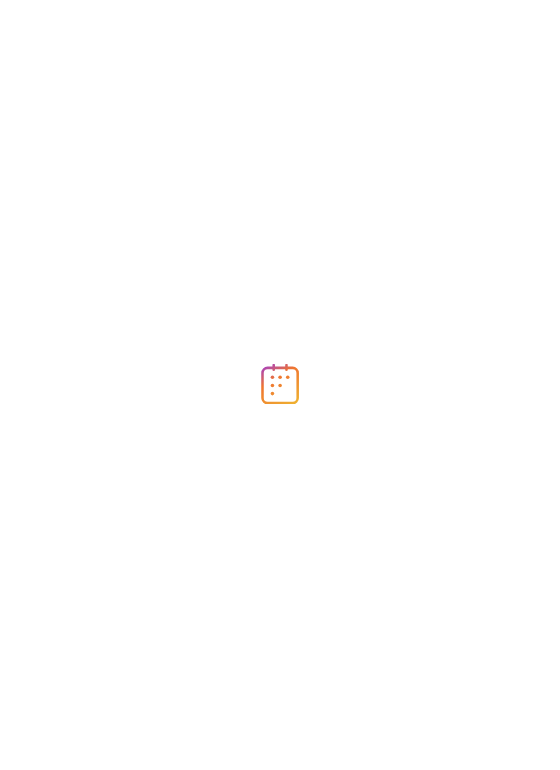 scroll, scrollTop: 0, scrollLeft: 0, axis: both 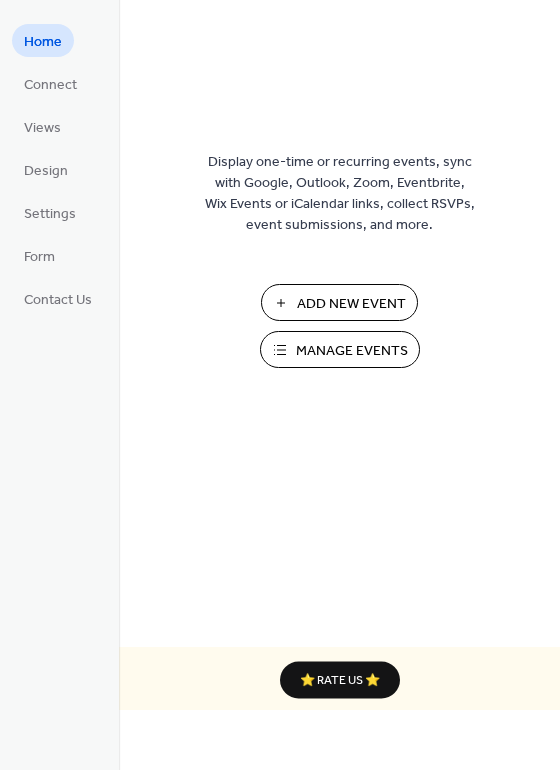 click on "Add New Event" at bounding box center (351, 304) 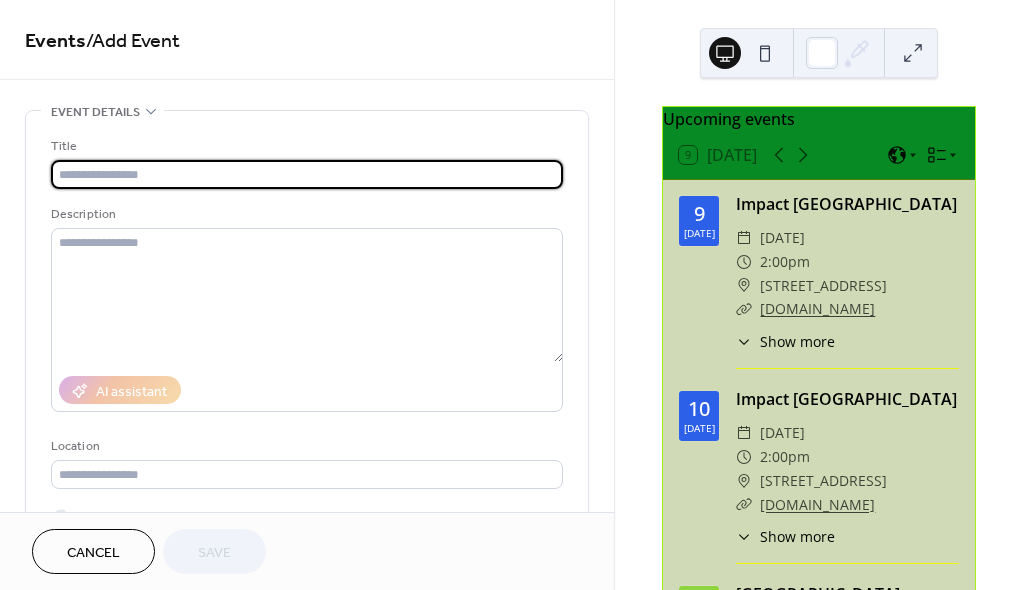 scroll, scrollTop: 0, scrollLeft: 0, axis: both 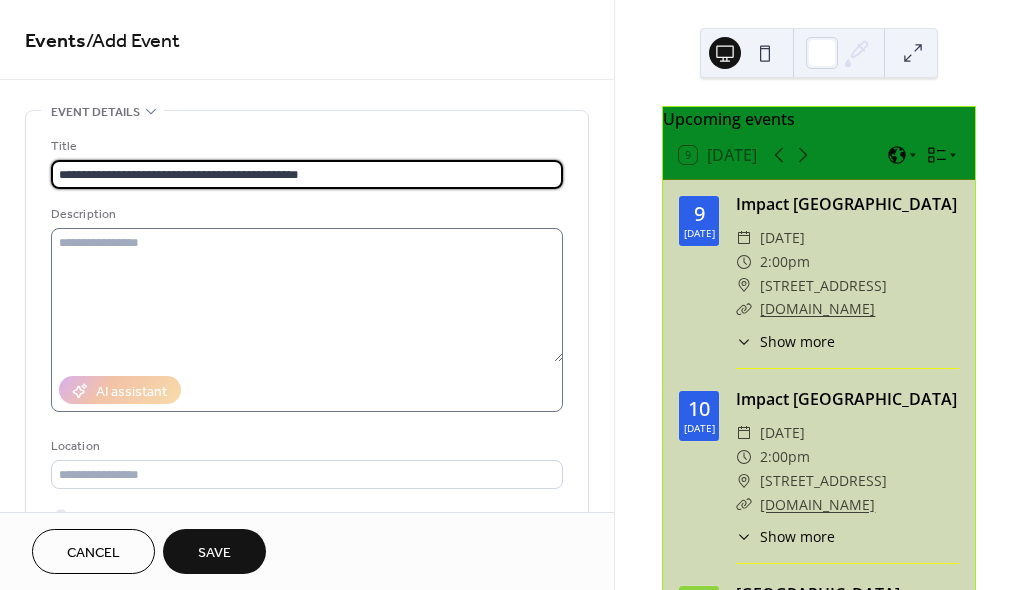 type on "**********" 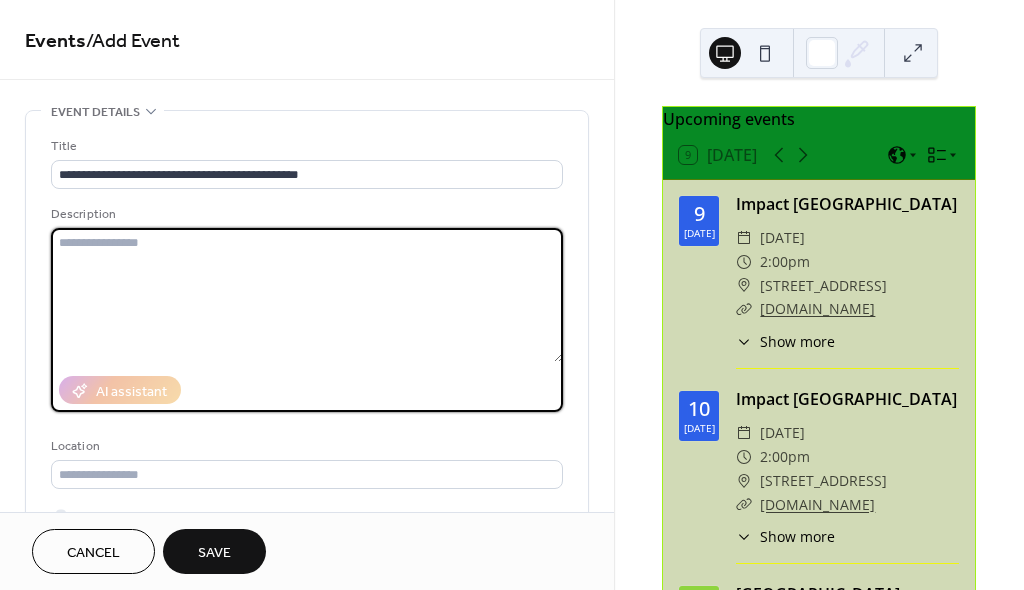 click at bounding box center [307, 295] 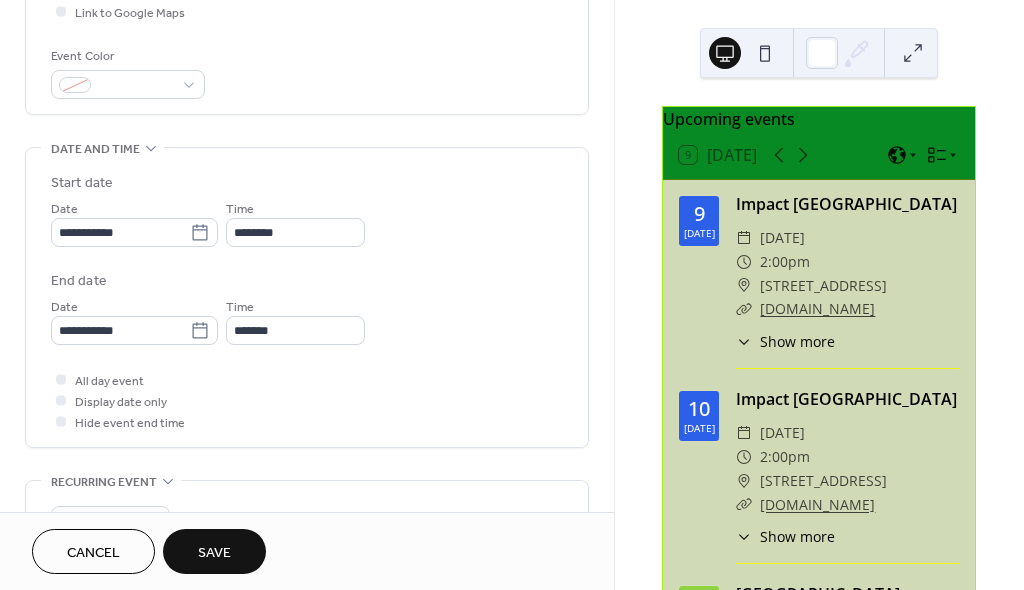 scroll, scrollTop: 506, scrollLeft: 0, axis: vertical 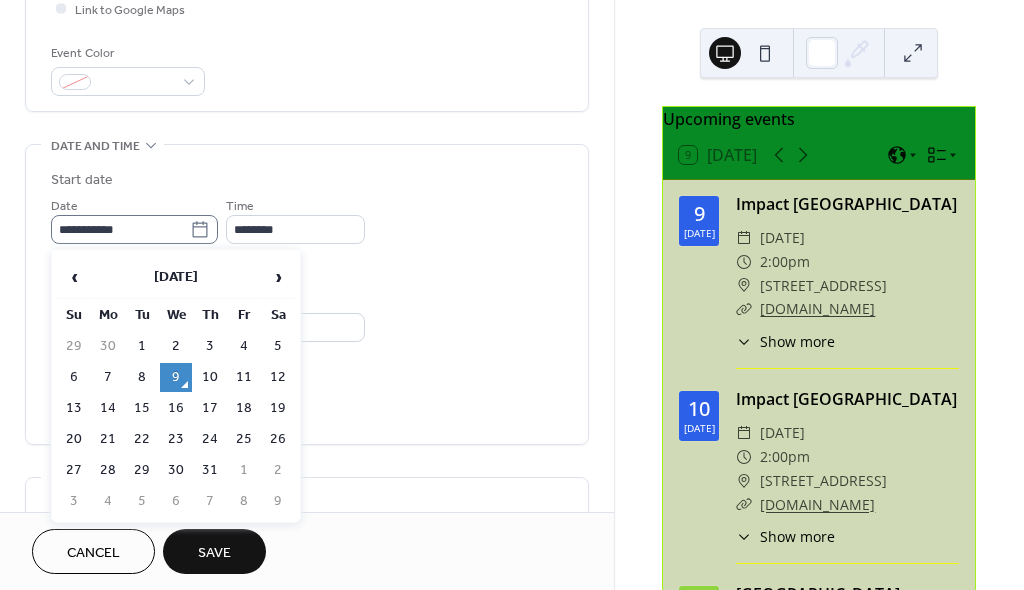 click 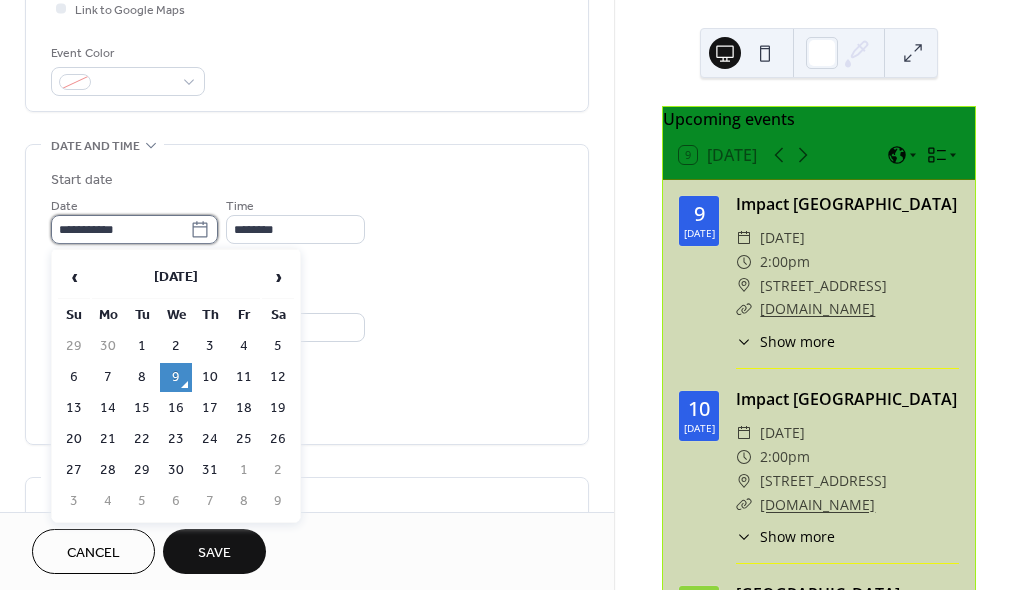 click on "**********" at bounding box center [120, 229] 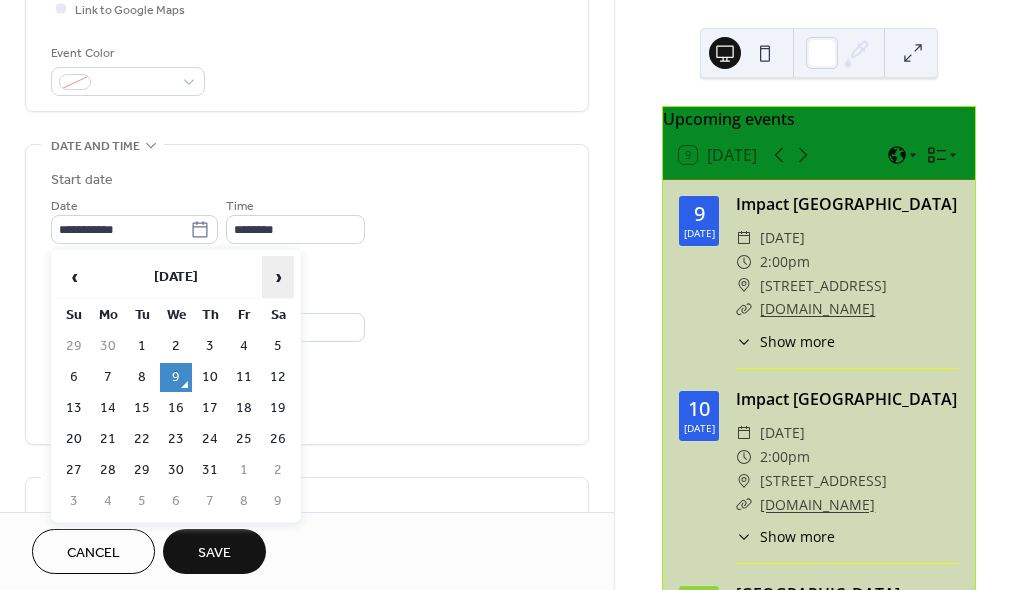 click on "›" at bounding box center (278, 277) 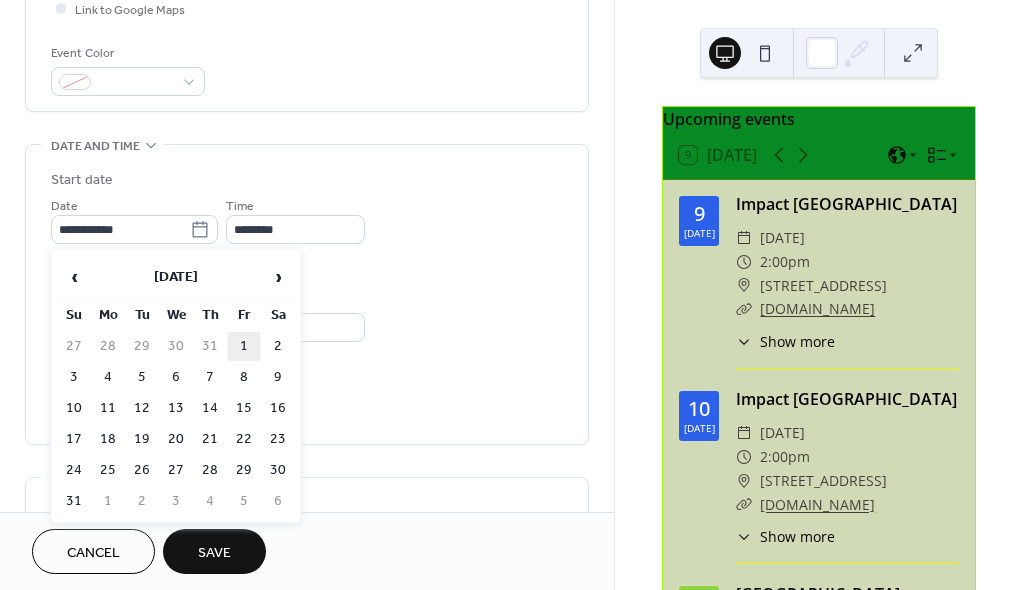 click on "1" at bounding box center [244, 346] 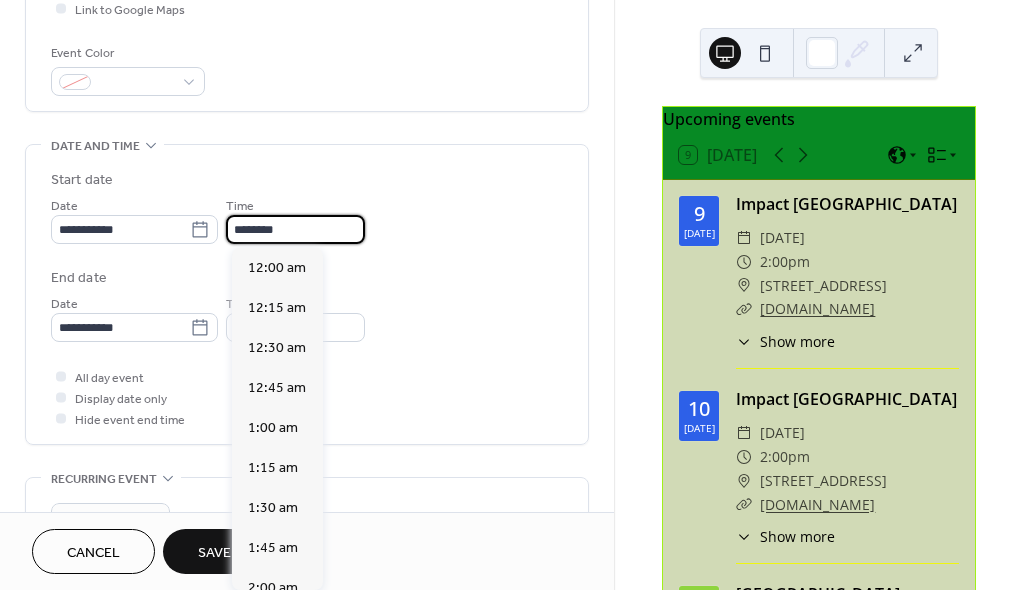click on "********" at bounding box center [295, 229] 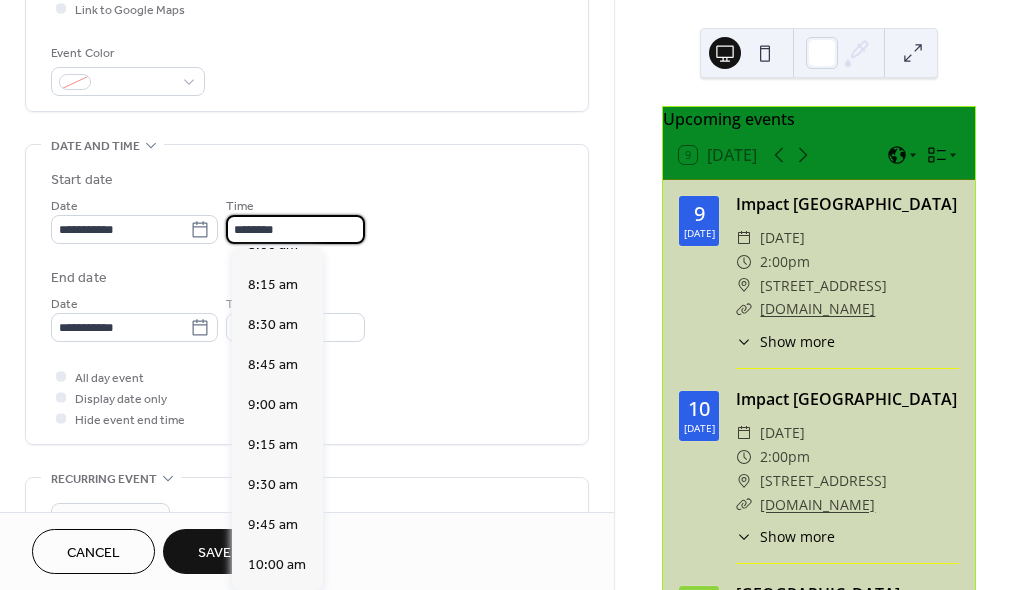 scroll, scrollTop: 1301, scrollLeft: 0, axis: vertical 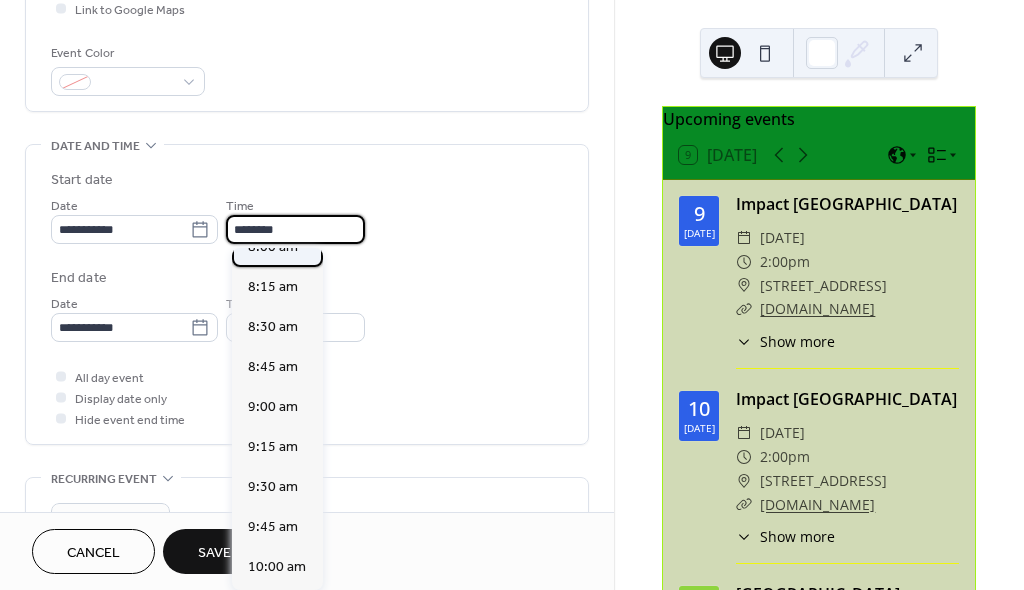 click on "8:00 am" at bounding box center (273, 247) 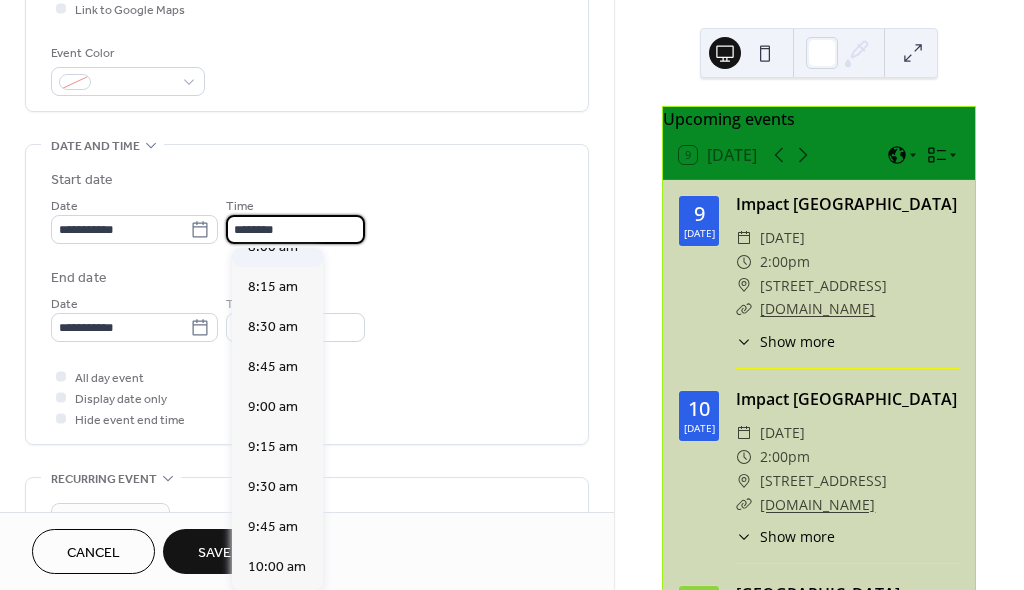 type on "*******" 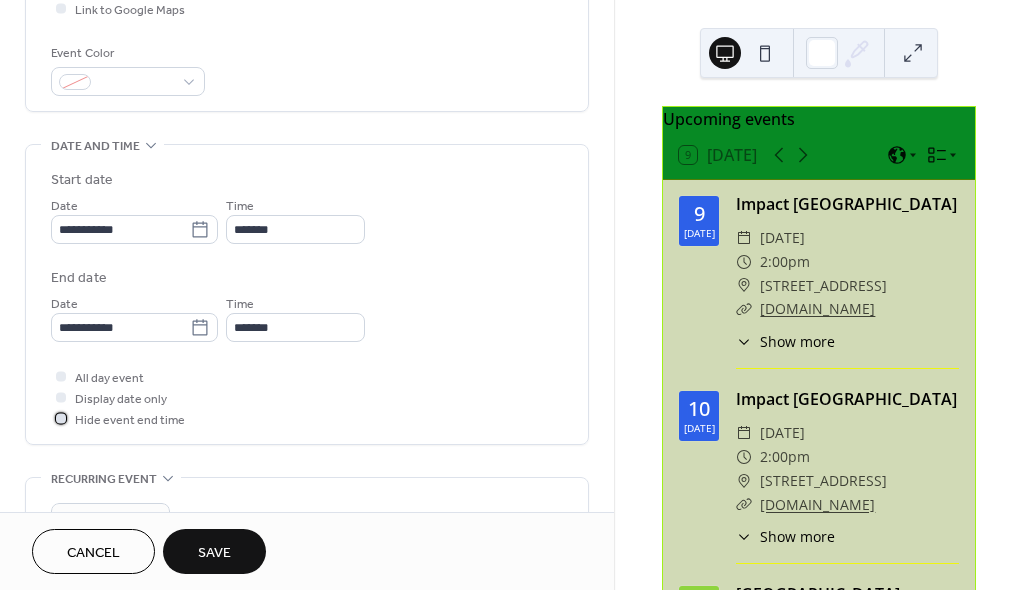 click at bounding box center [61, 418] 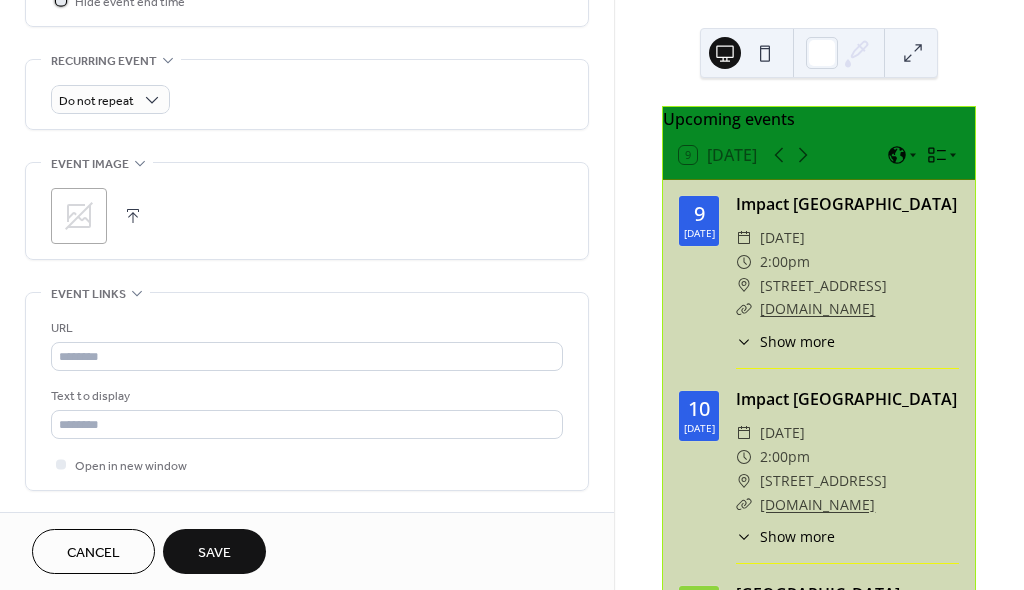 scroll, scrollTop: 932, scrollLeft: 0, axis: vertical 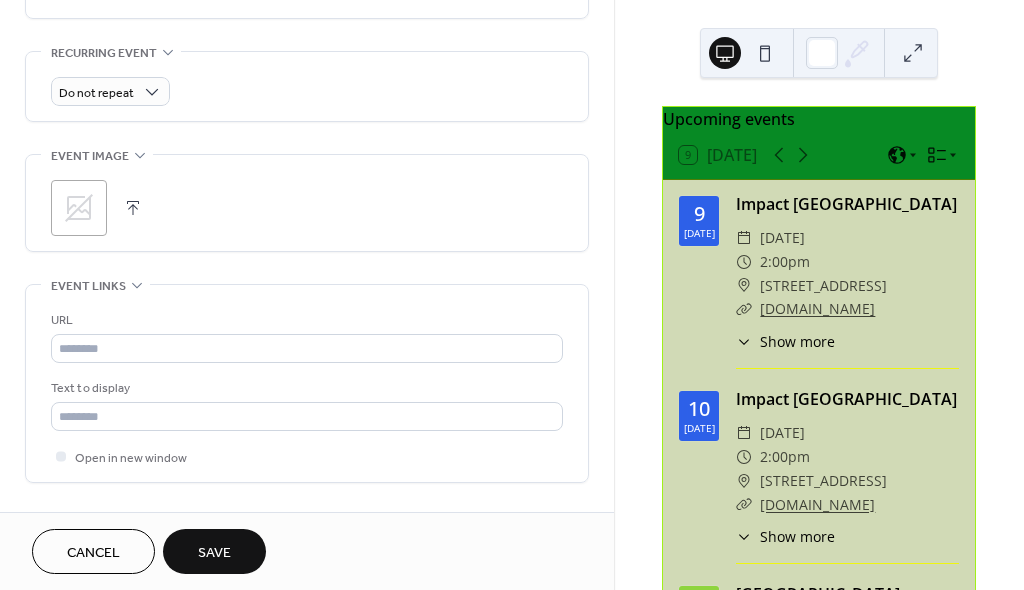 click at bounding box center (133, 208) 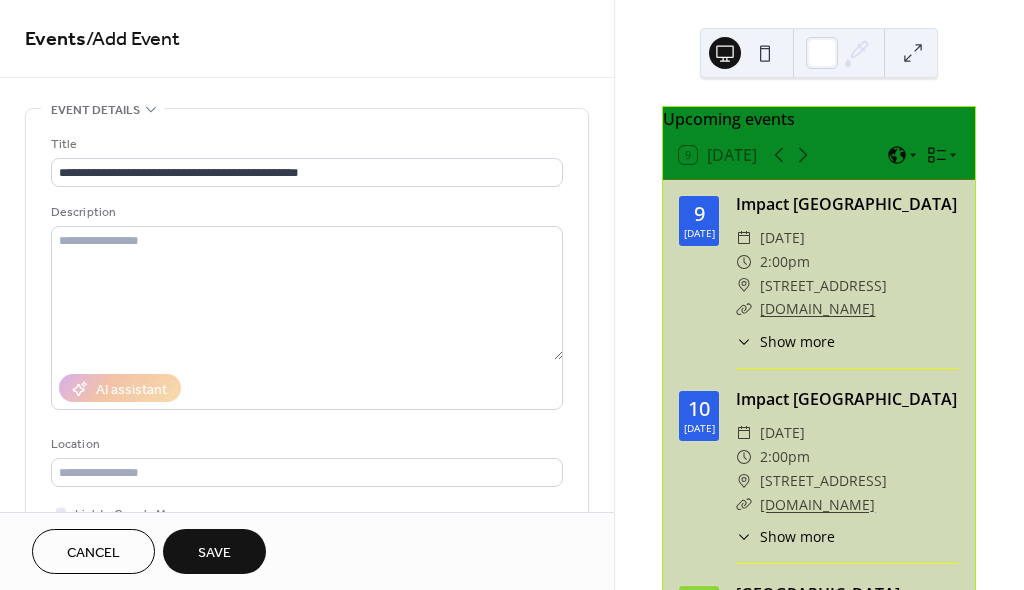 scroll, scrollTop: 0, scrollLeft: 0, axis: both 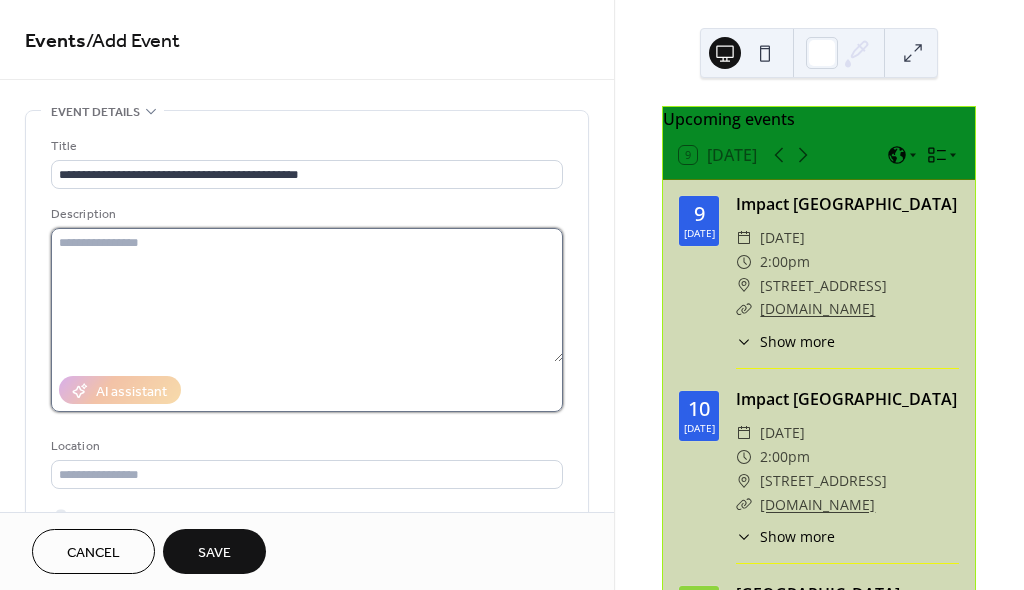 click at bounding box center [307, 295] 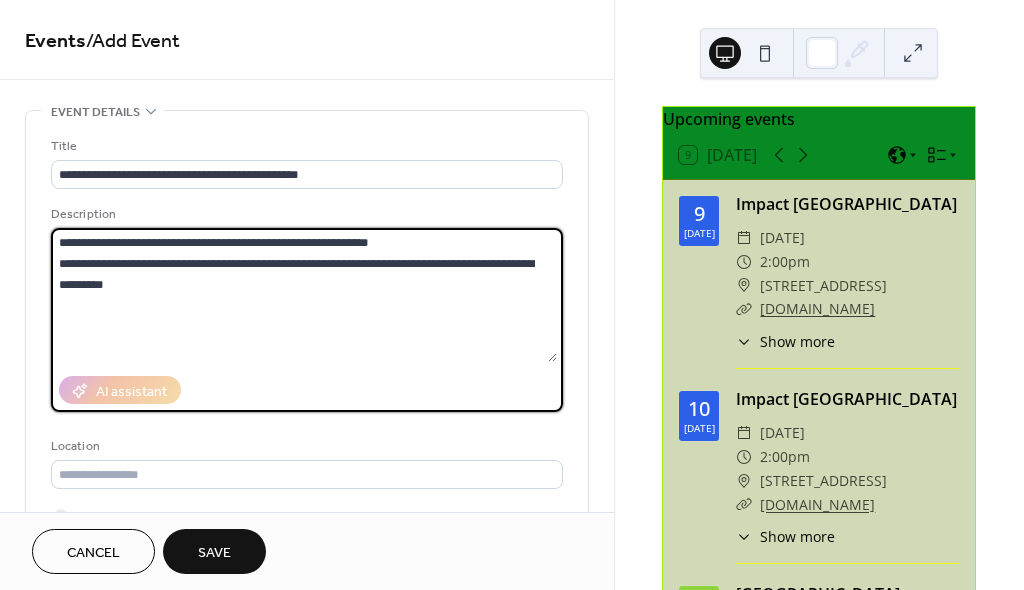 type on "**********" 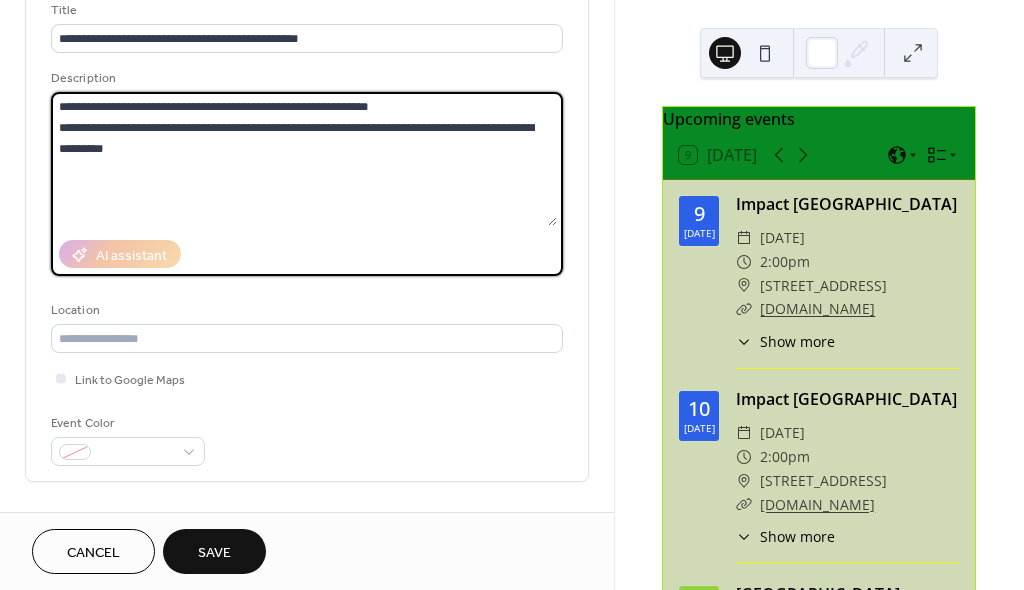 scroll, scrollTop: 135, scrollLeft: 0, axis: vertical 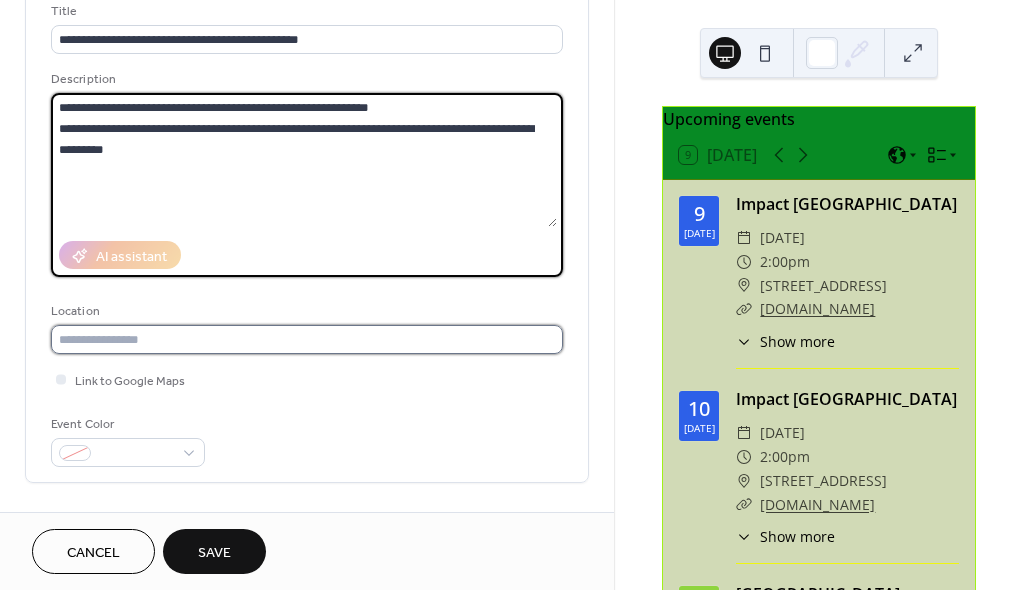 click at bounding box center [307, 339] 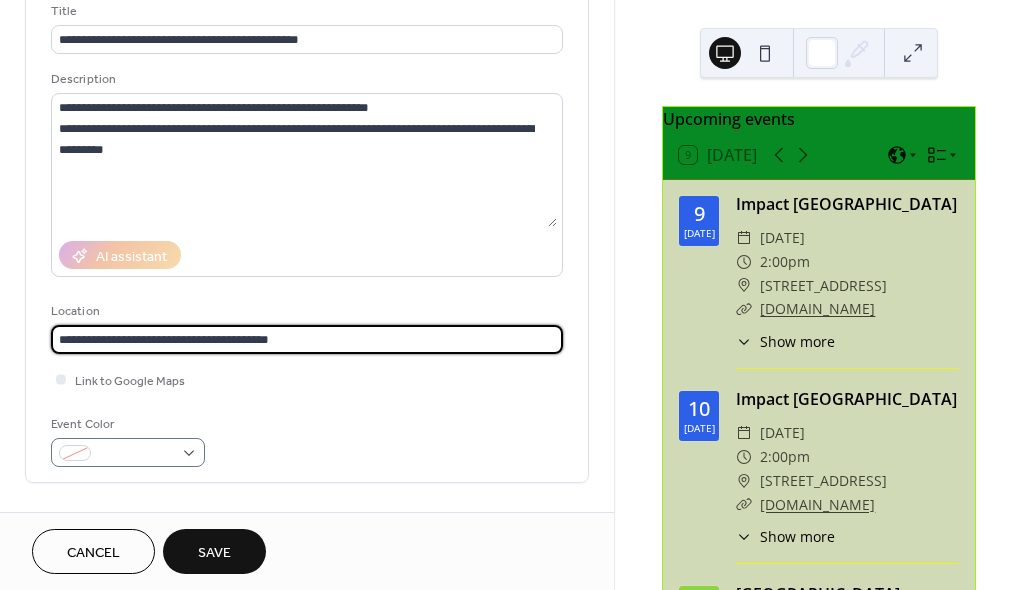 type on "**********" 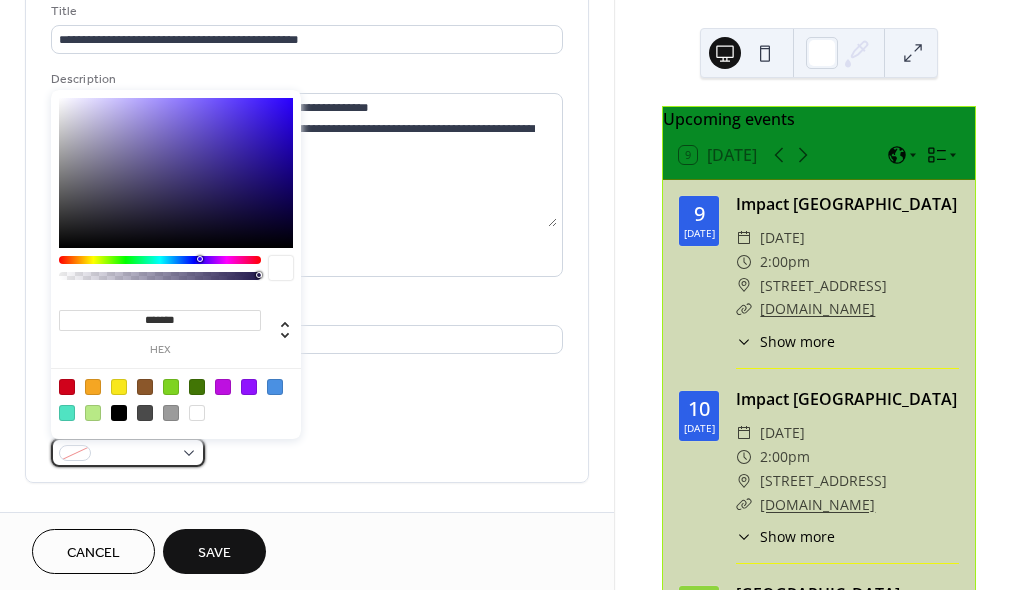 click at bounding box center (128, 452) 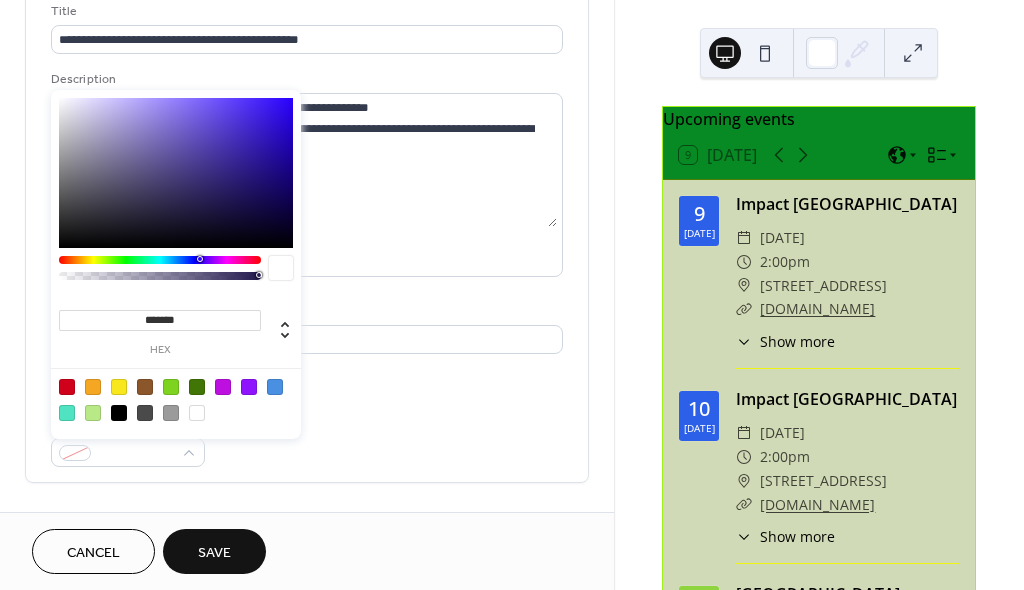 drag, startPoint x: 133, startPoint y: 323, endPoint x: 300, endPoint y: 309, distance: 167.5858 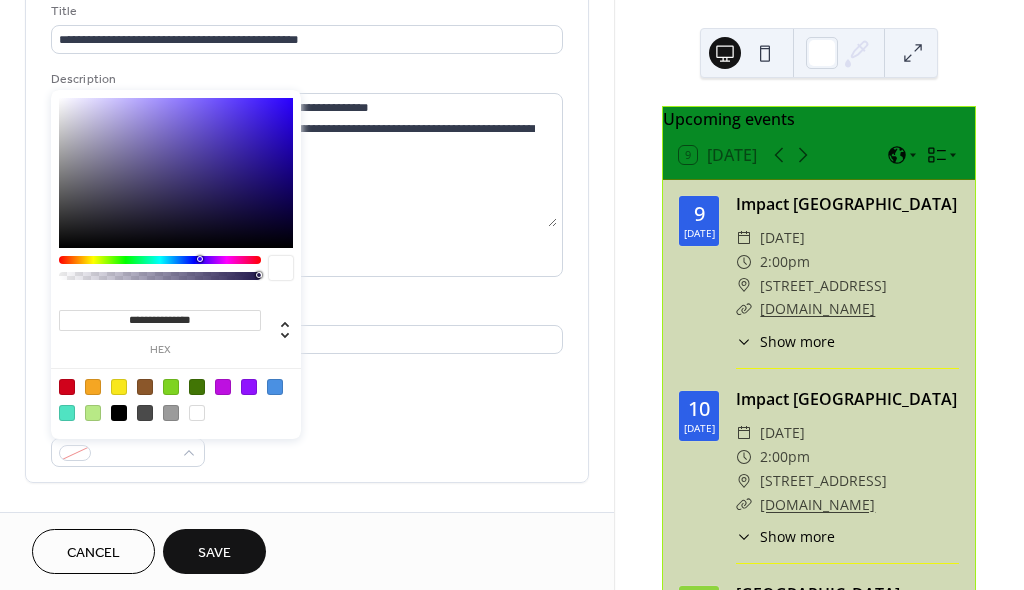 click on "**********" at bounding box center [160, 320] 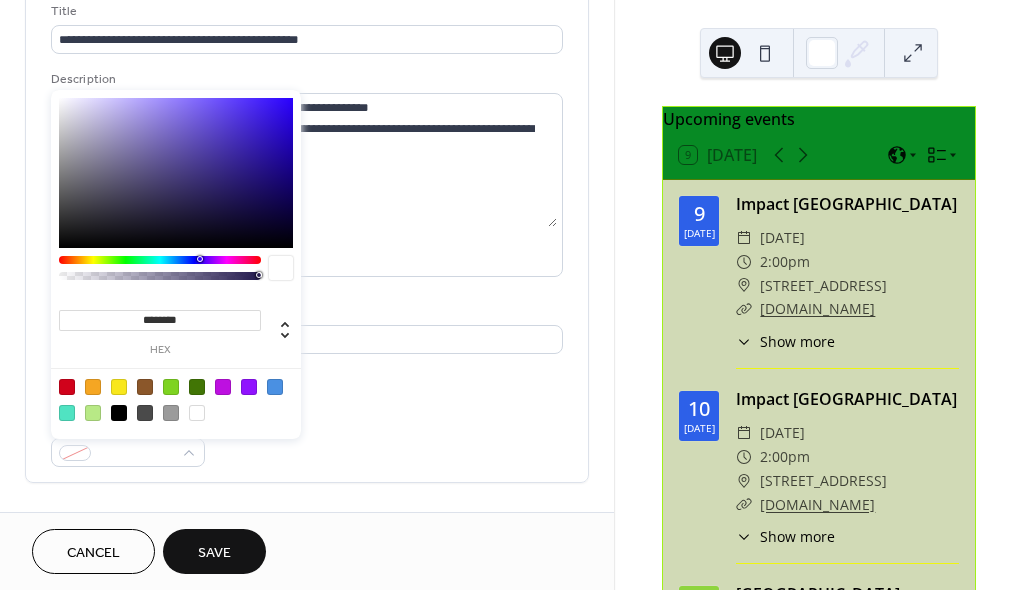 click on "********" at bounding box center (160, 320) 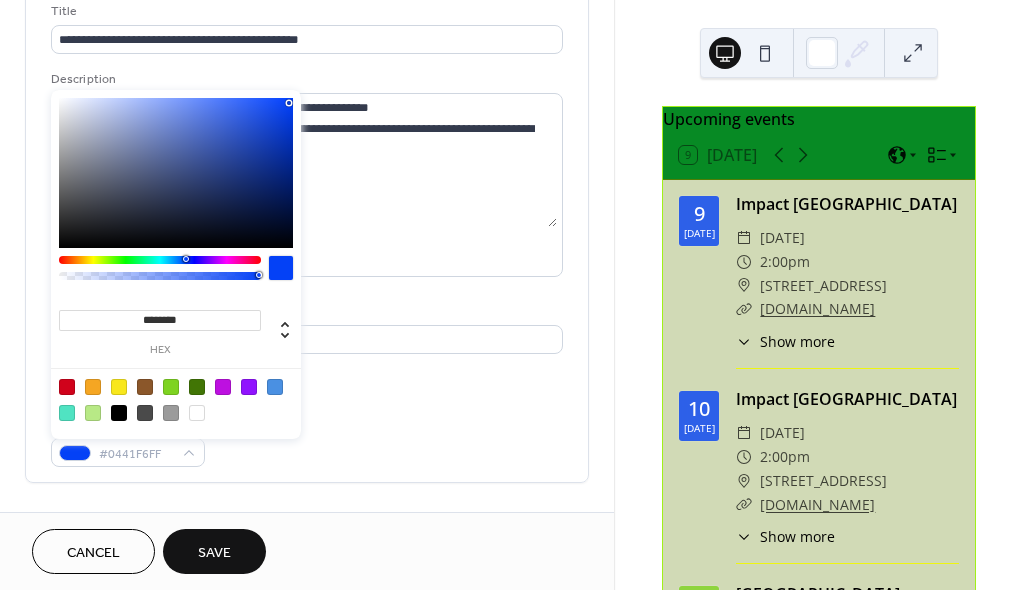 type on "*******" 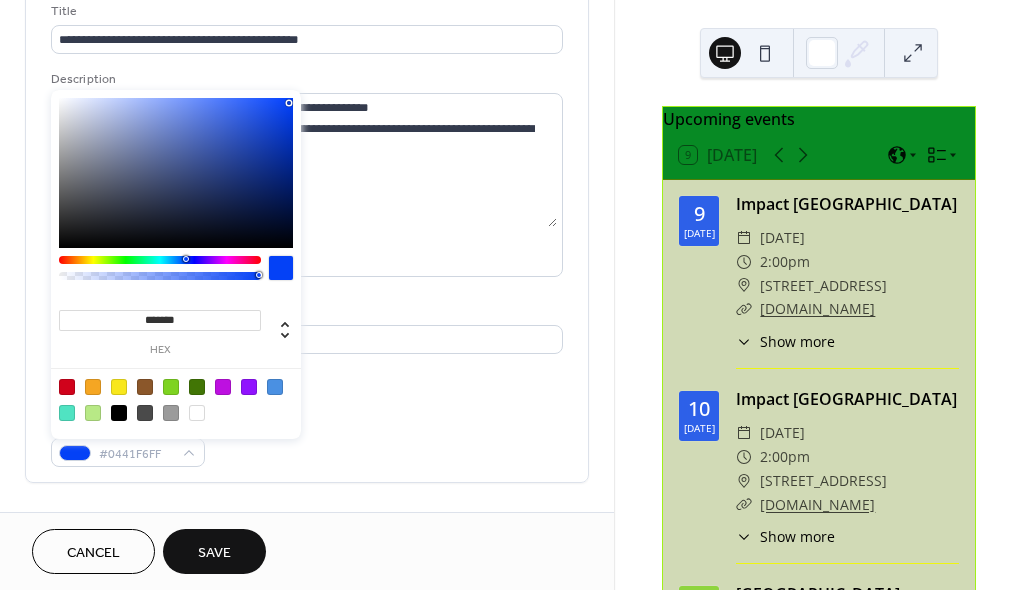 click at bounding box center [281, 268] 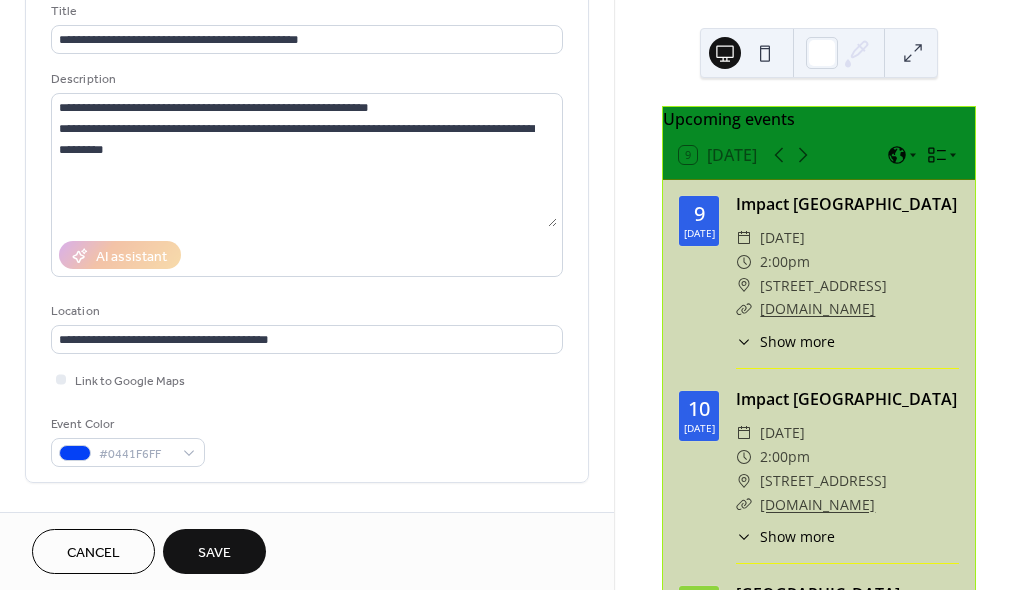 click on "Save" at bounding box center [214, 553] 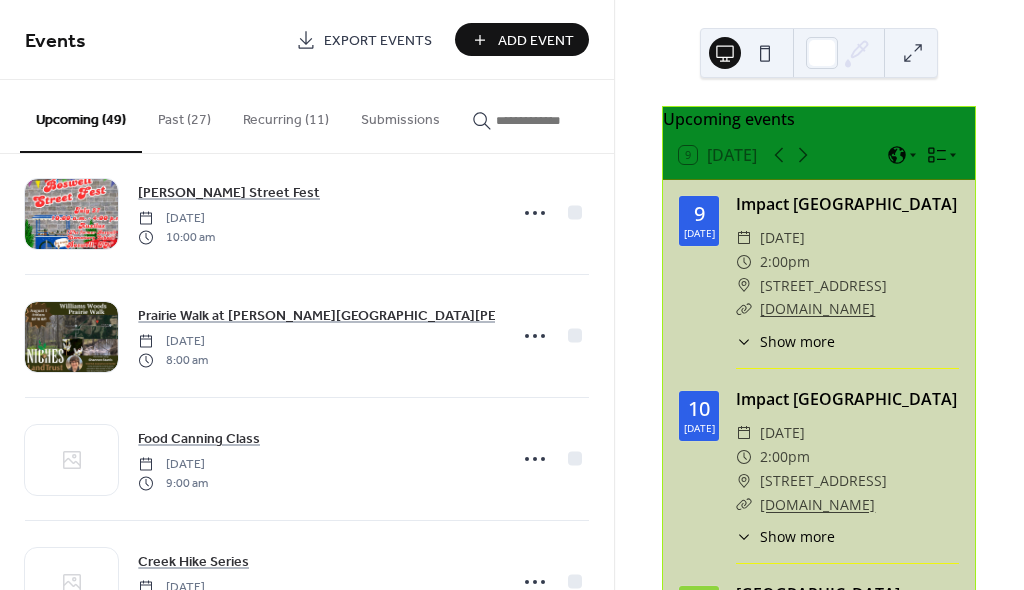 scroll, scrollTop: 1870, scrollLeft: 0, axis: vertical 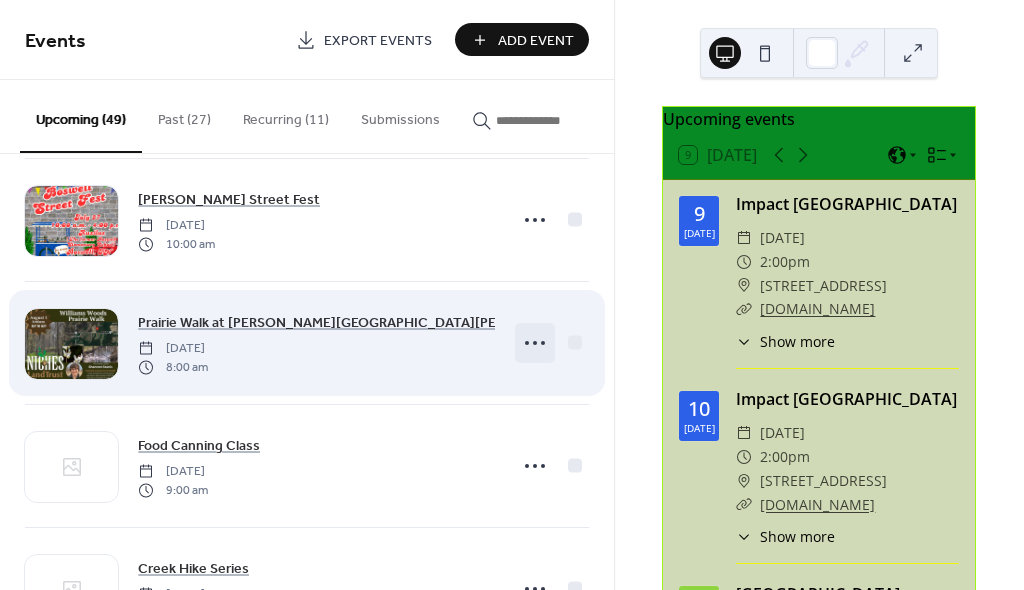 click 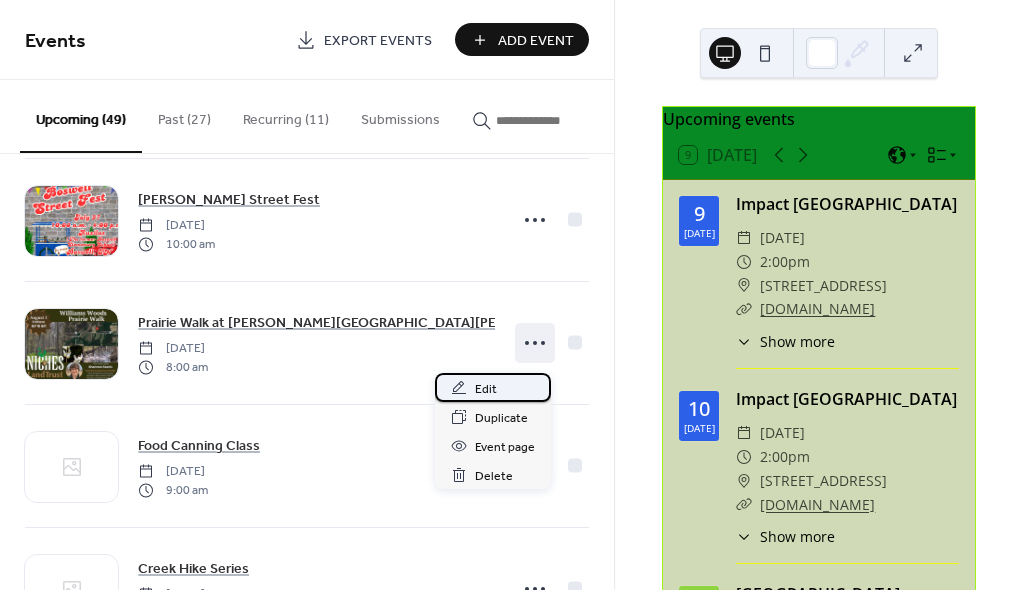 click on "Edit" at bounding box center [486, 389] 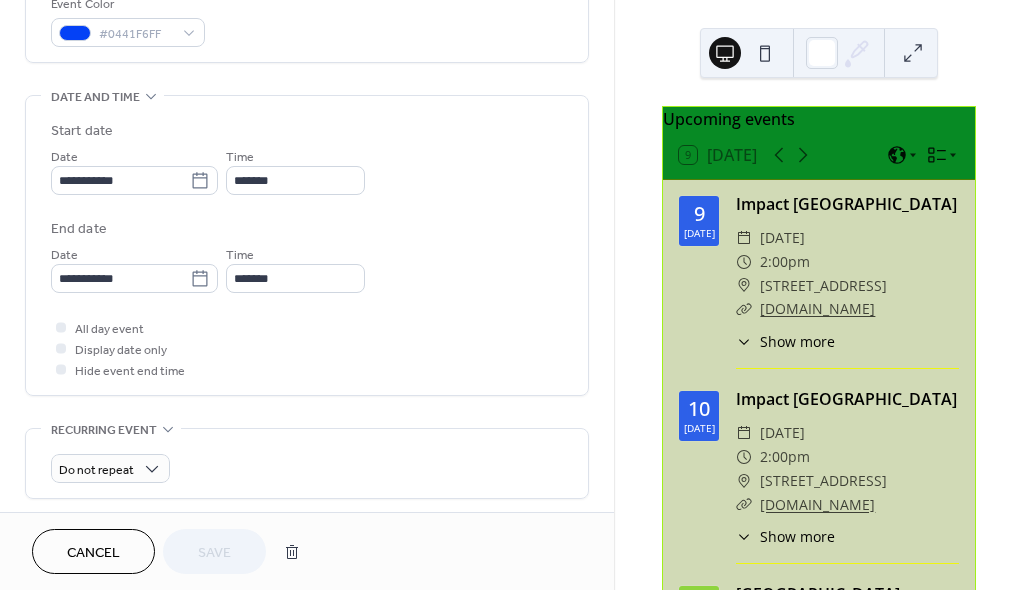 scroll, scrollTop: 567, scrollLeft: 0, axis: vertical 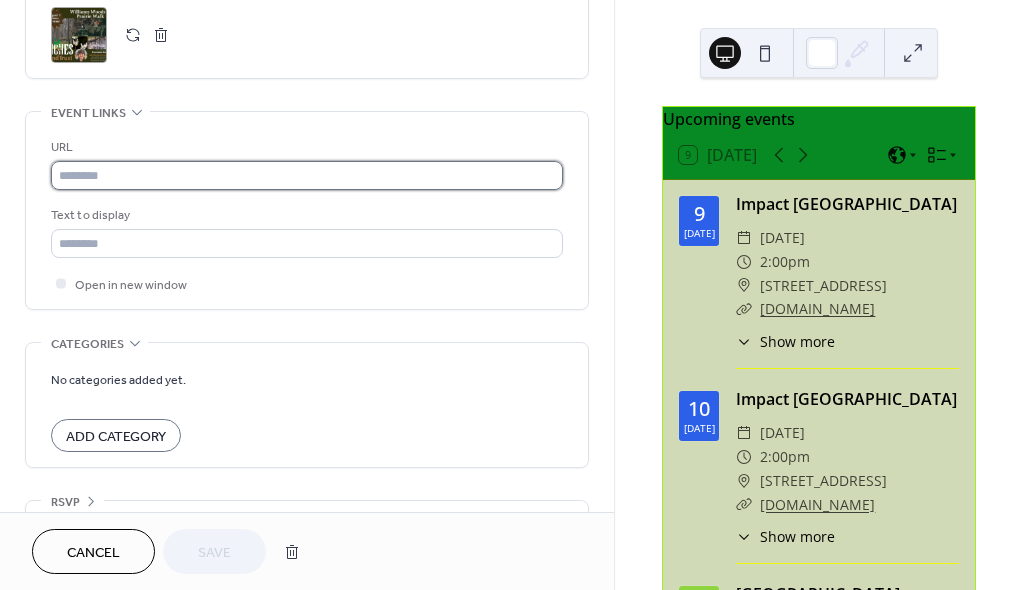click at bounding box center [307, 175] 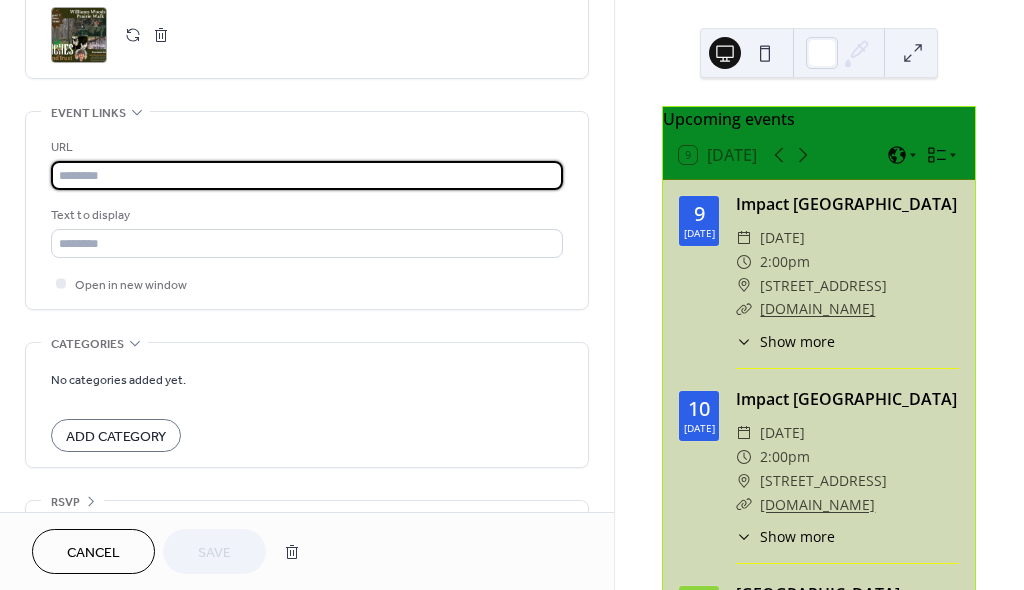 paste on "**********" 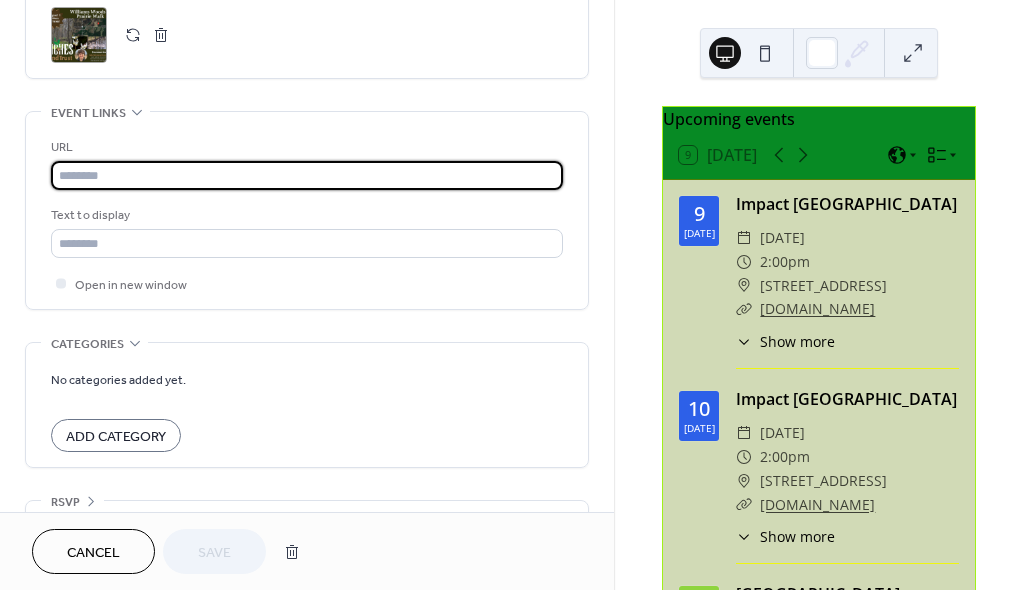 type on "**********" 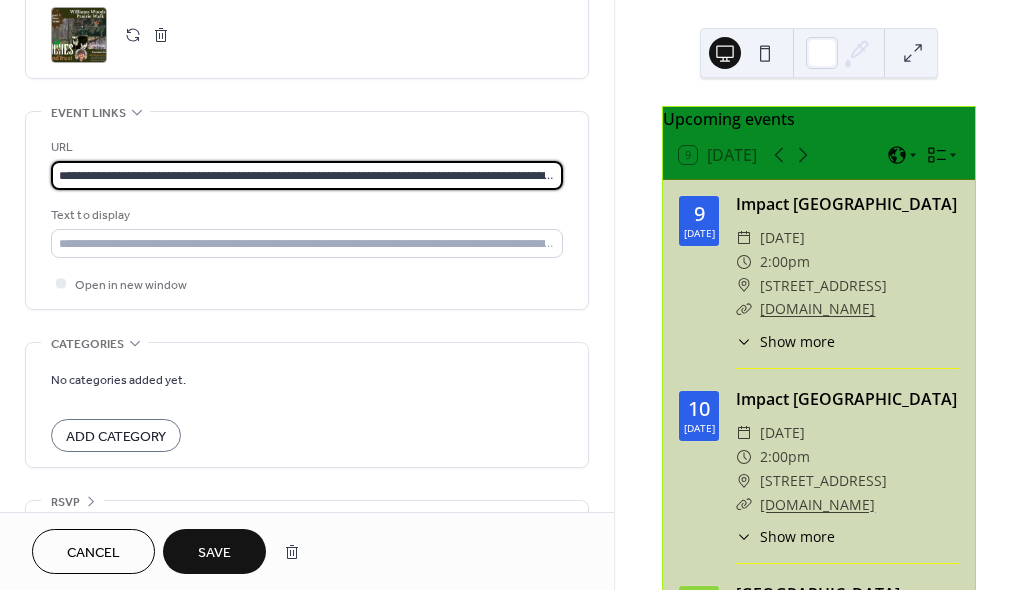 scroll, scrollTop: 0, scrollLeft: 1262, axis: horizontal 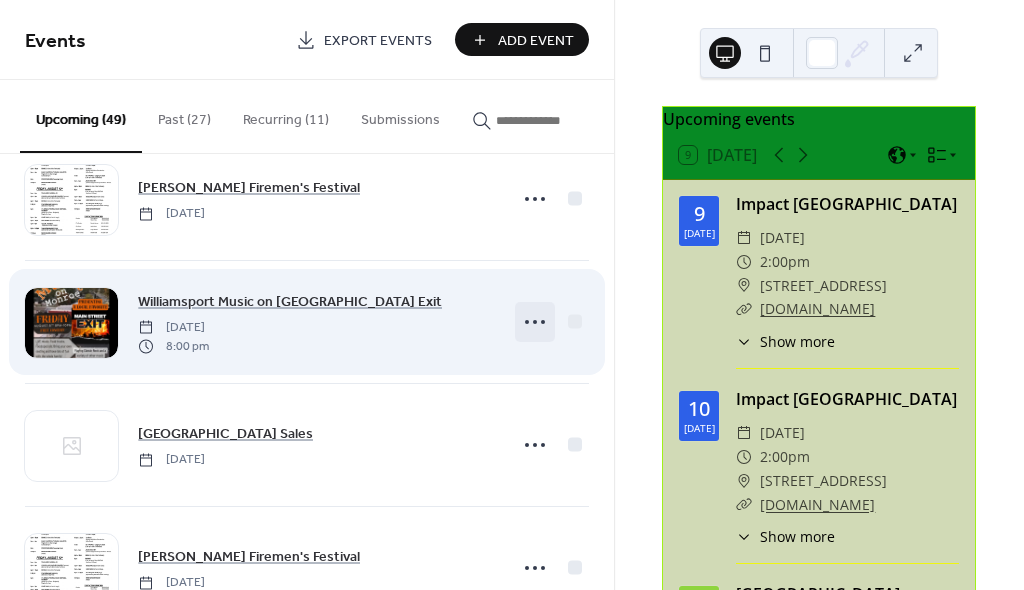 click 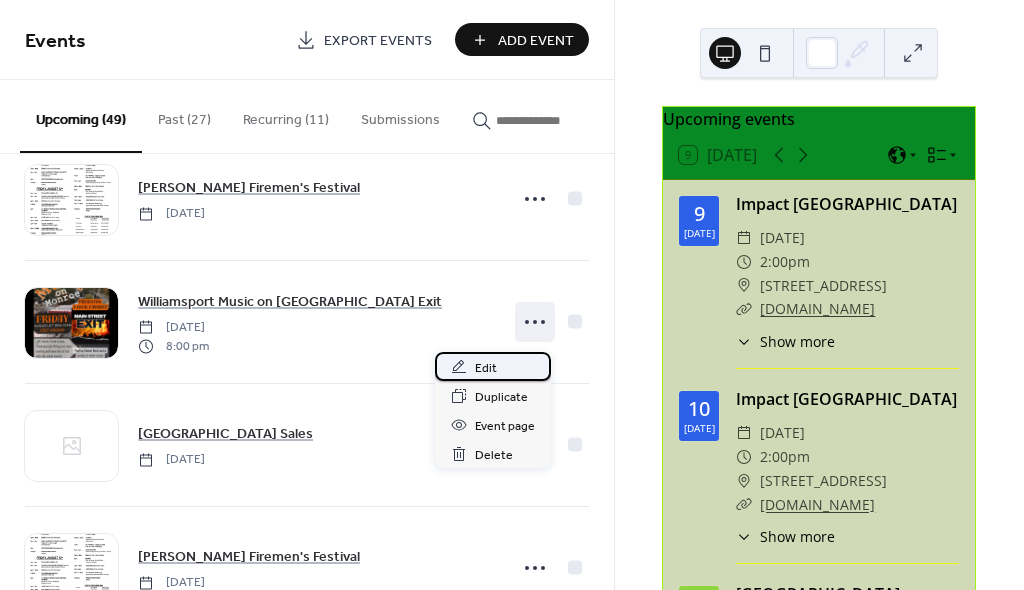 click on "Edit" at bounding box center [493, 366] 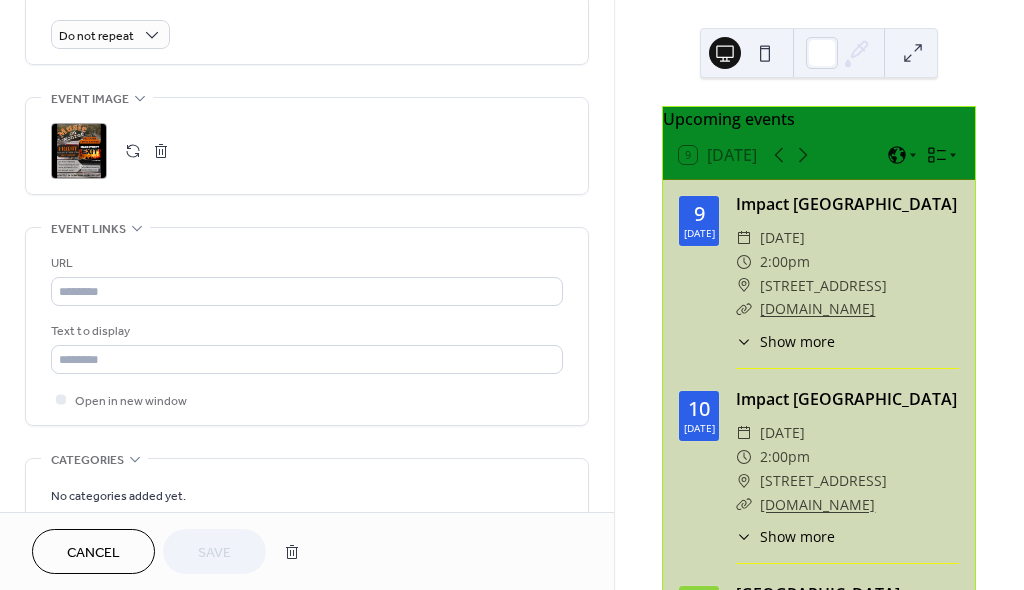 scroll, scrollTop: 1155, scrollLeft: 0, axis: vertical 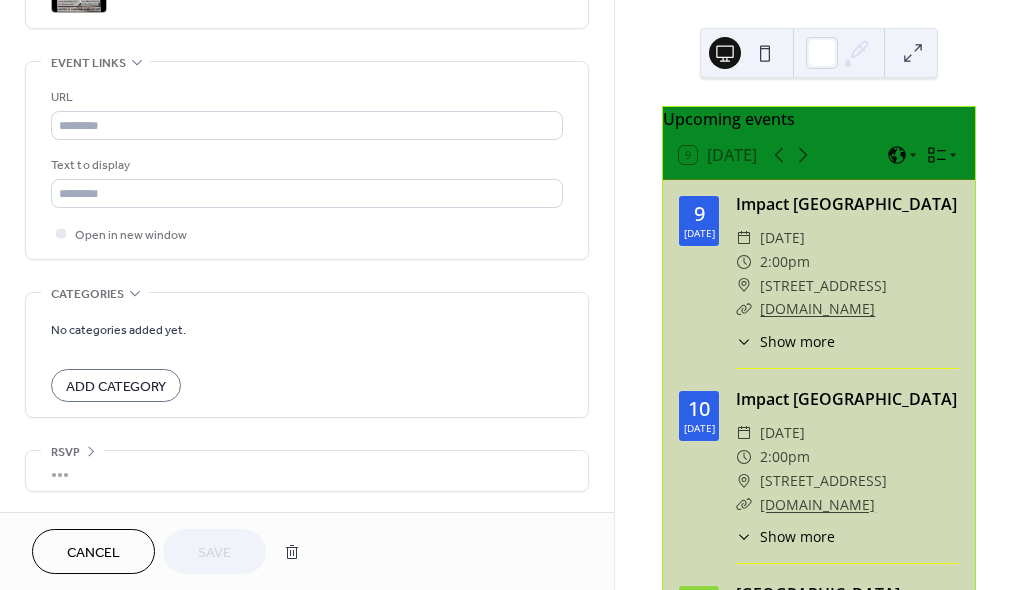 click on "Cancel" at bounding box center (93, 553) 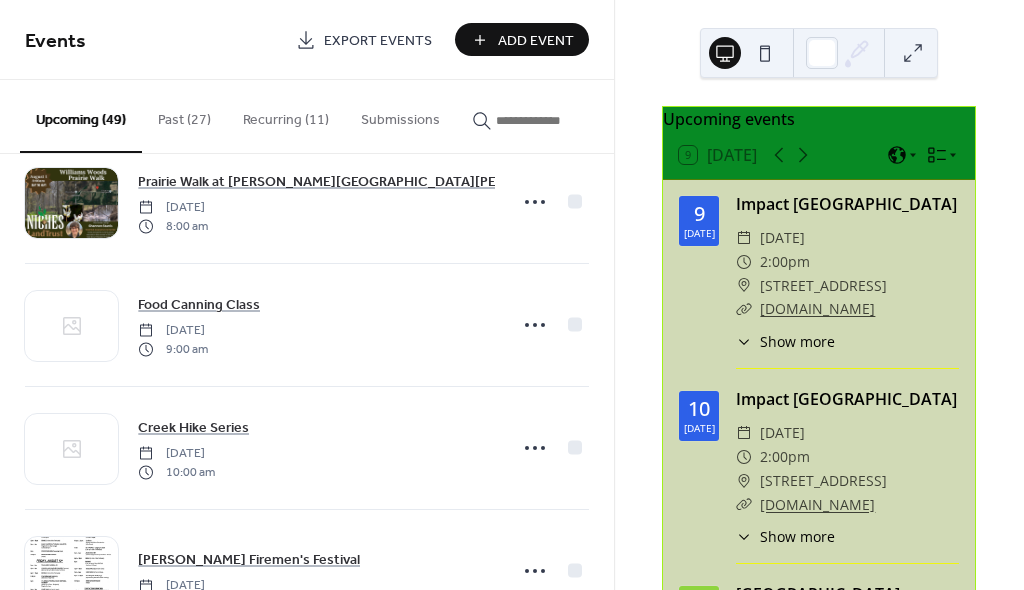 scroll, scrollTop: 1997, scrollLeft: 0, axis: vertical 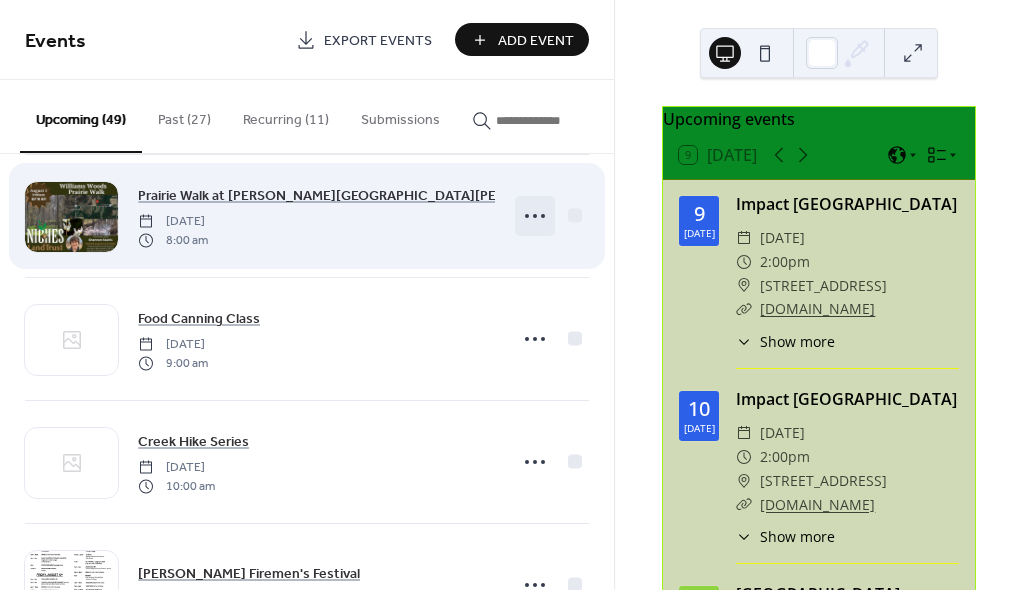 click 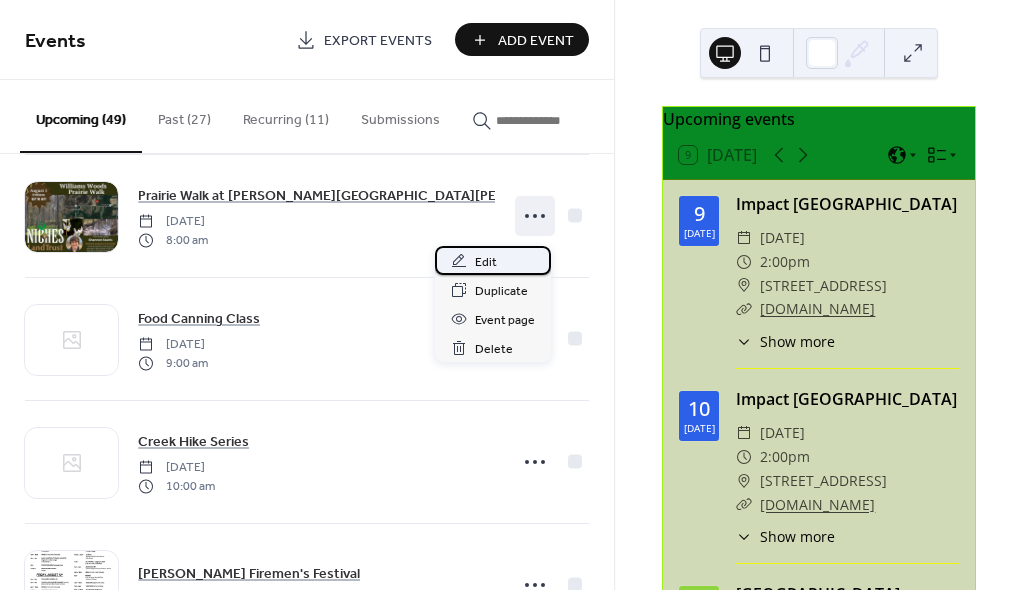 click on "Edit" at bounding box center [486, 262] 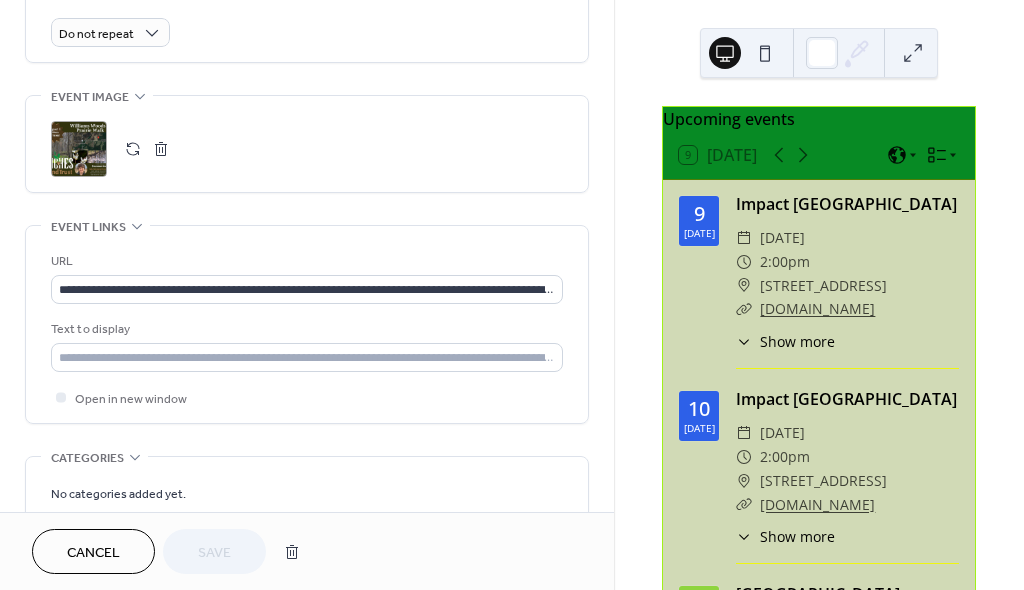 scroll, scrollTop: 995, scrollLeft: 0, axis: vertical 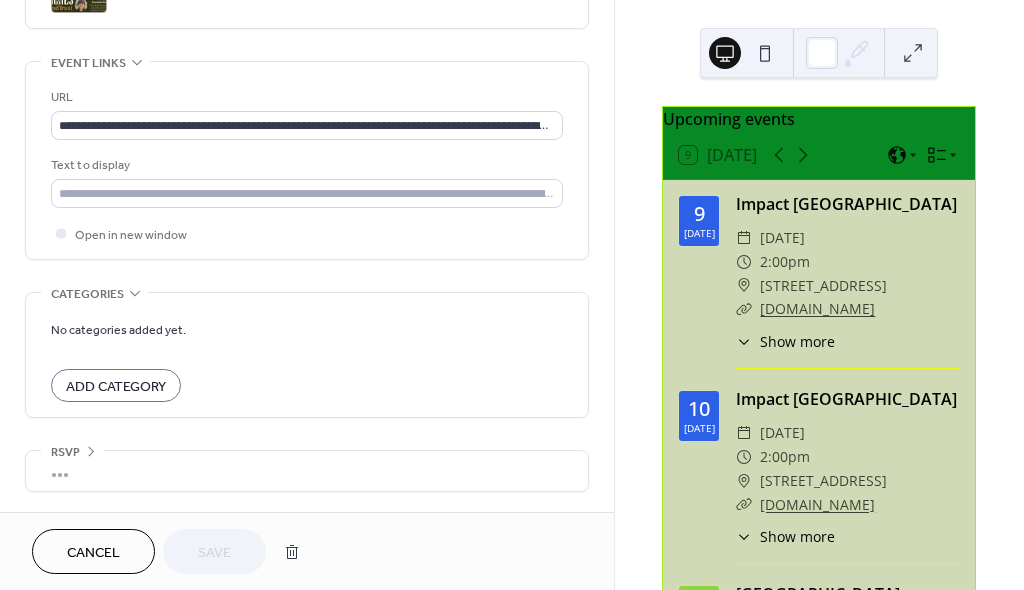 click on "Cancel" at bounding box center (93, 553) 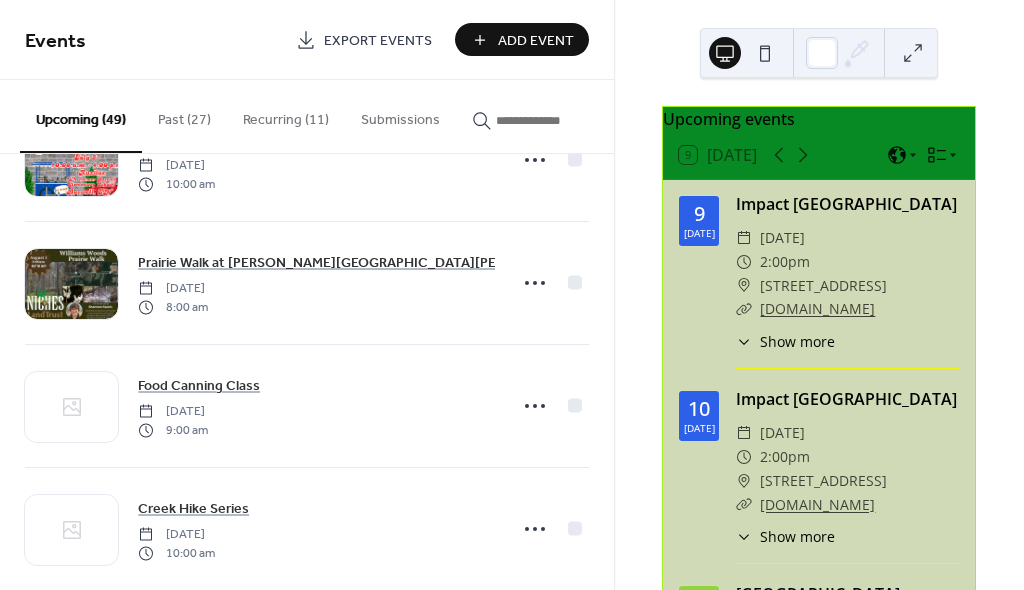 scroll, scrollTop: 1911, scrollLeft: 0, axis: vertical 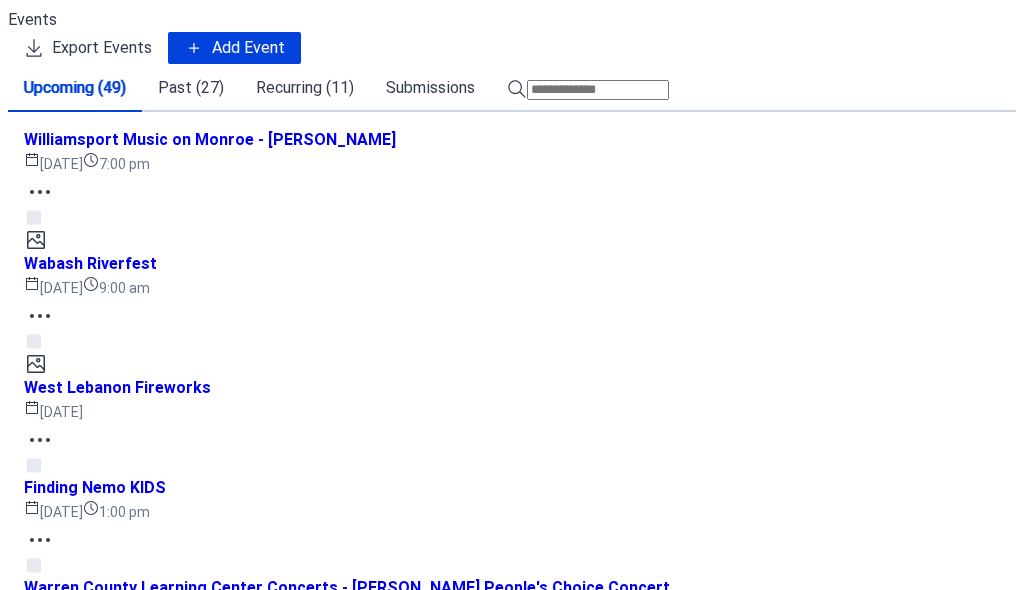 click on "Add Event" at bounding box center [248, 48] 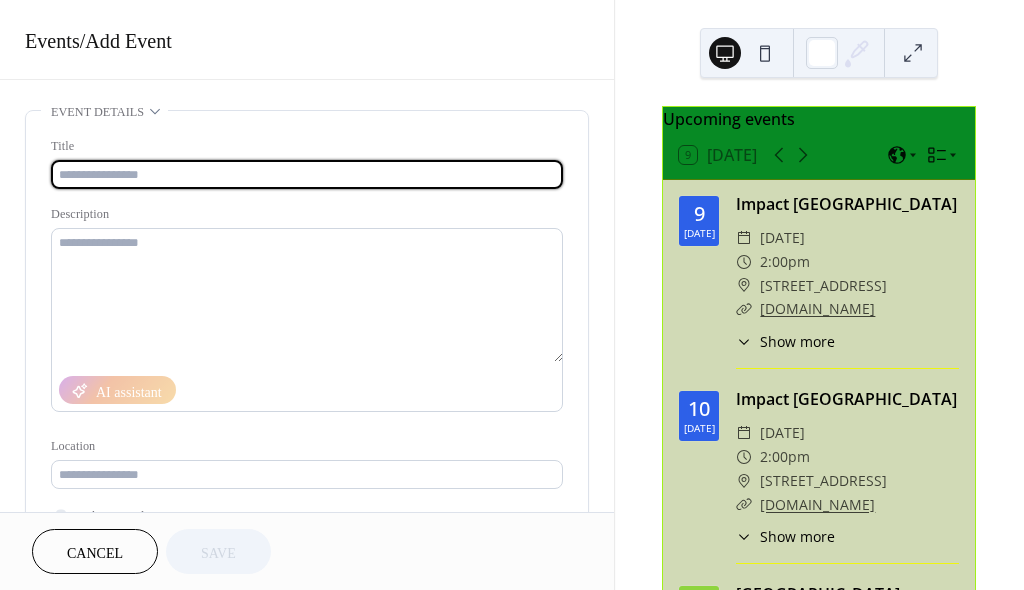 click at bounding box center (307, 174) 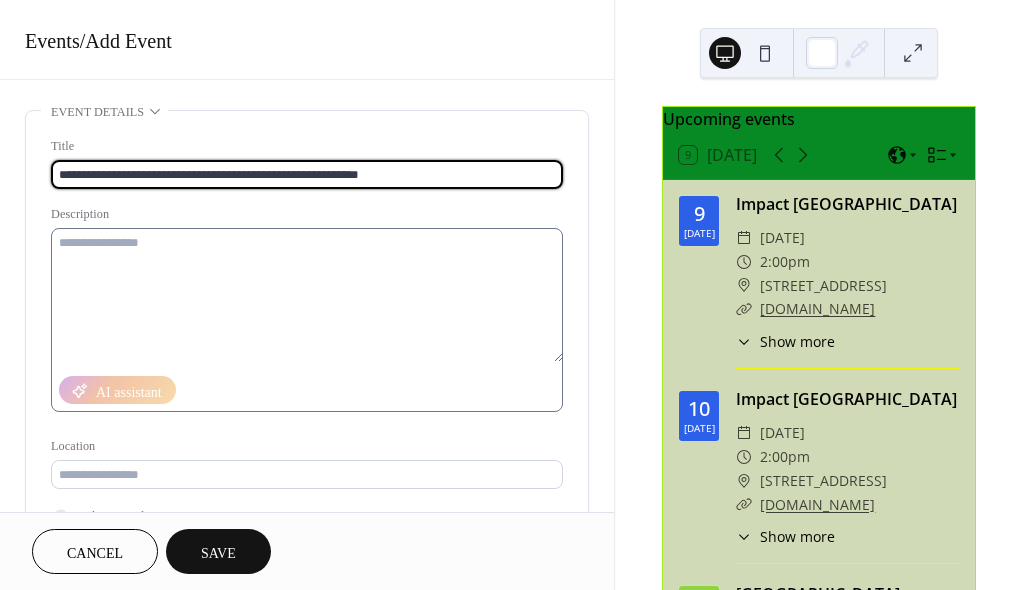 type on "**********" 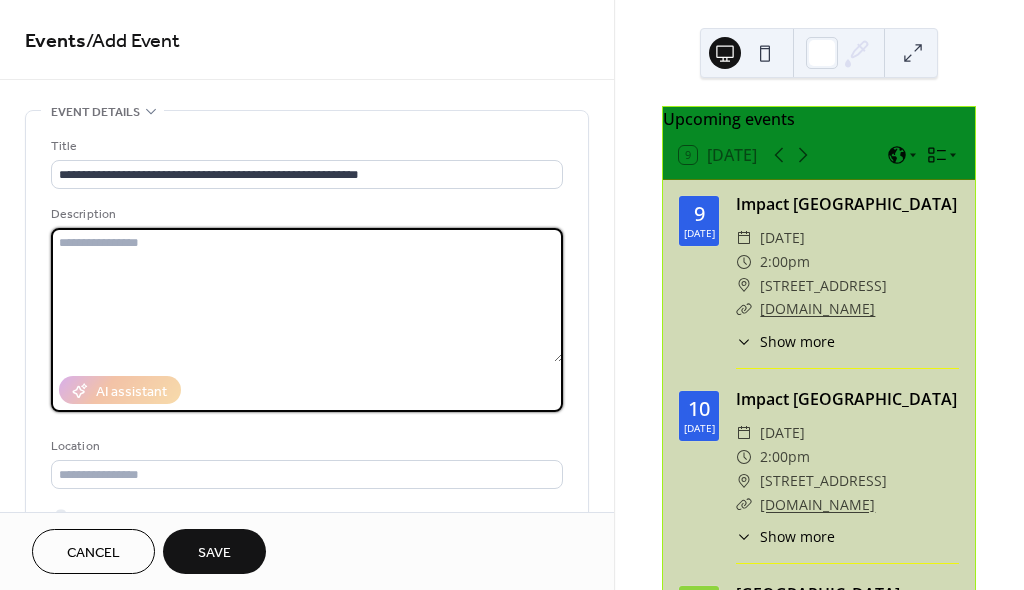 click at bounding box center (307, 295) 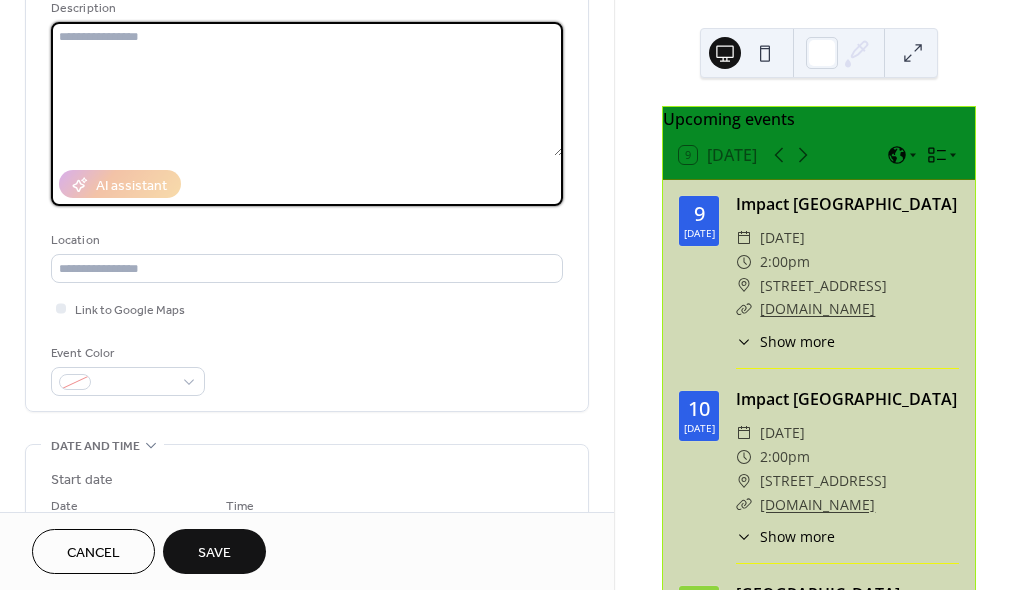 scroll, scrollTop: 212, scrollLeft: 0, axis: vertical 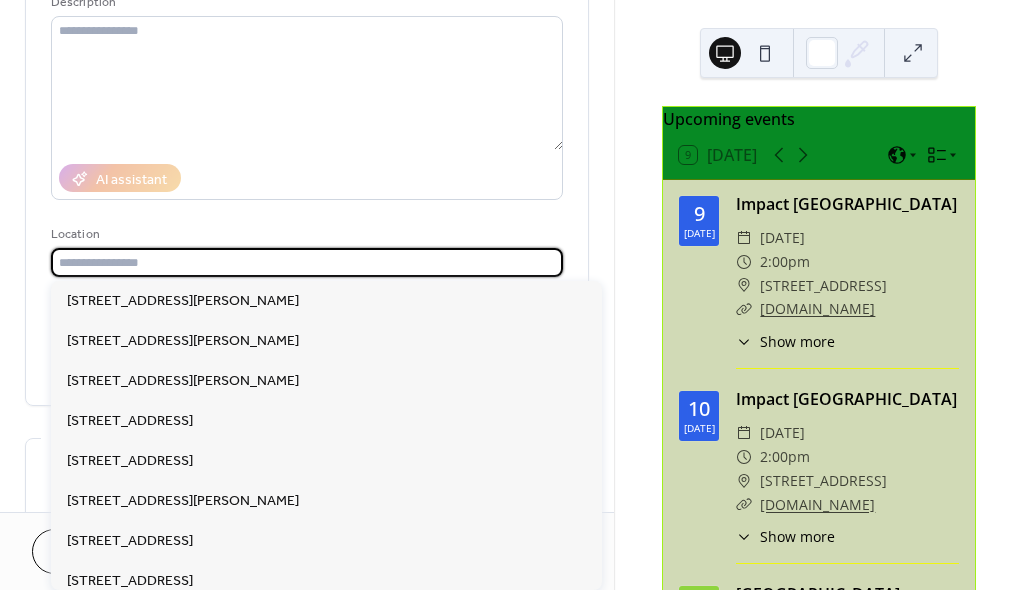 click at bounding box center [307, 262] 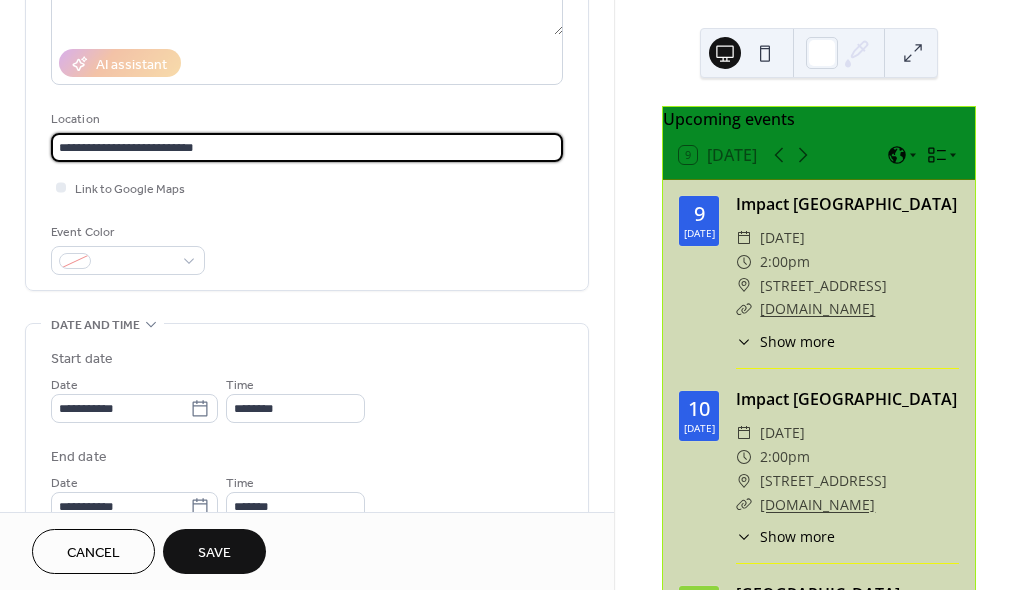 scroll, scrollTop: 333, scrollLeft: 0, axis: vertical 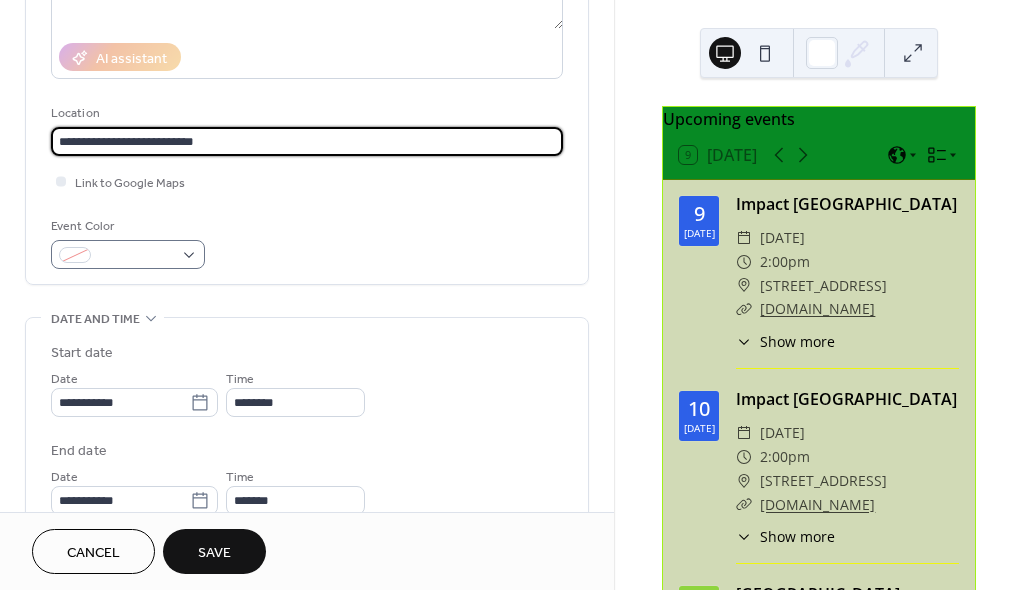 type on "**********" 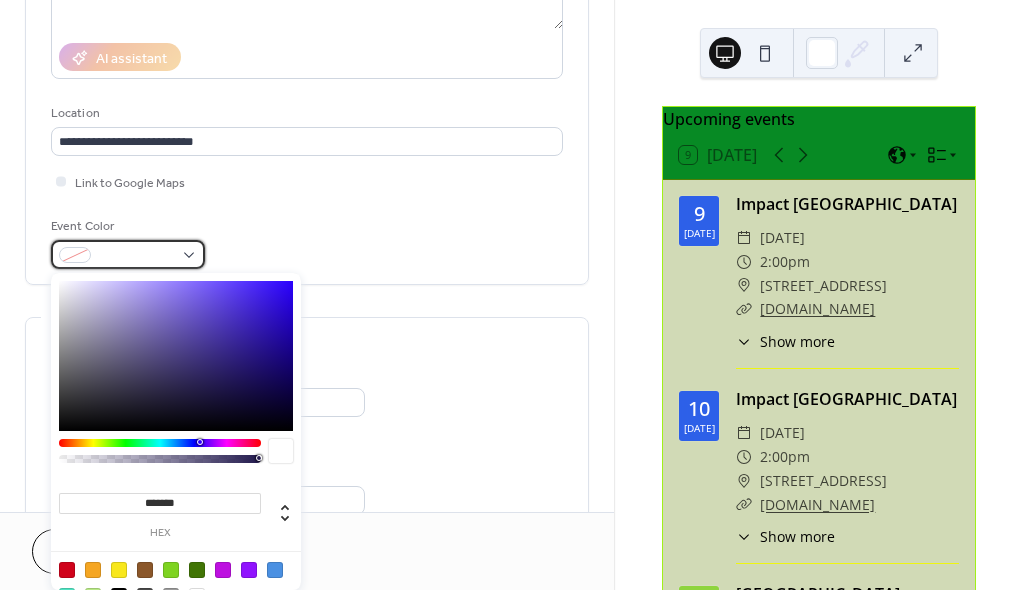 click at bounding box center (128, 254) 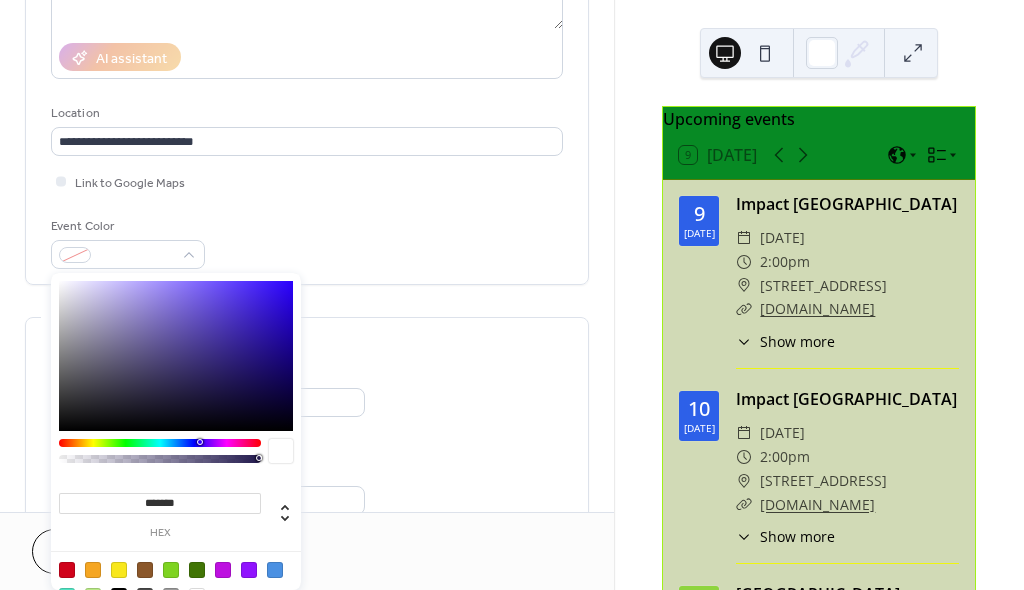 click on "*******" at bounding box center [160, 503] 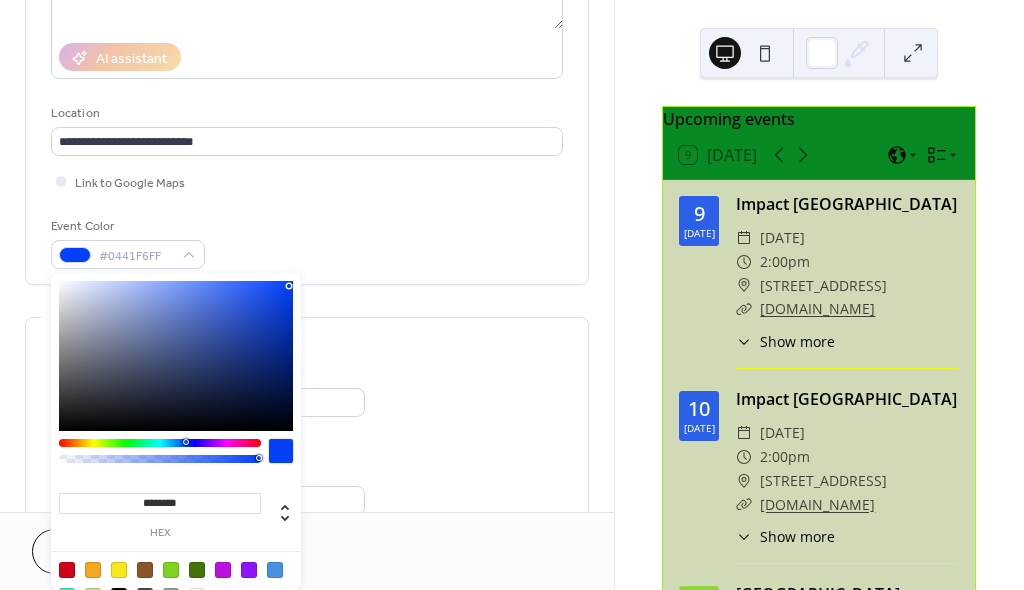 type on "*******" 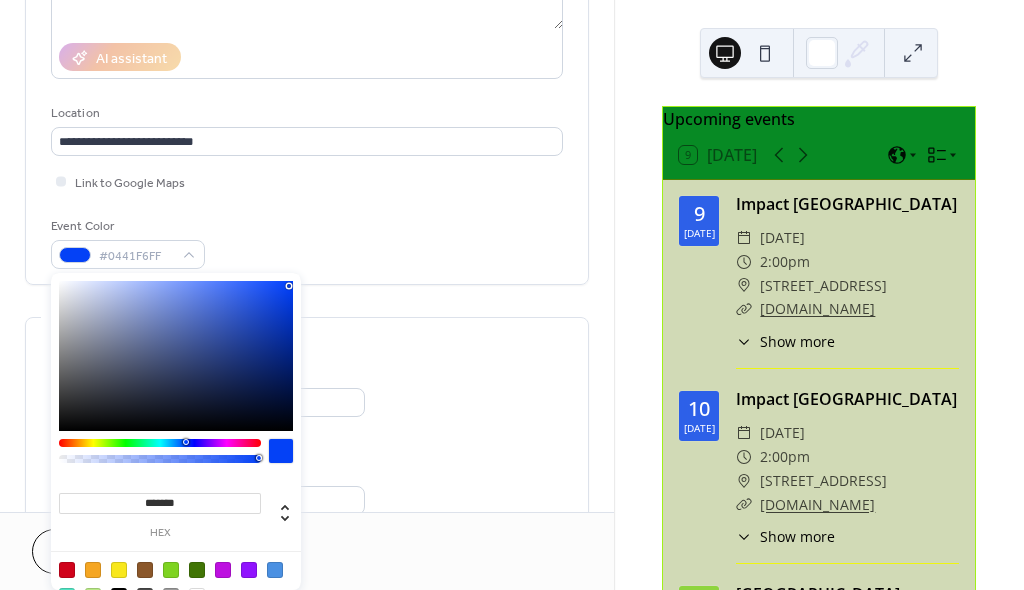 click at bounding box center [281, 451] 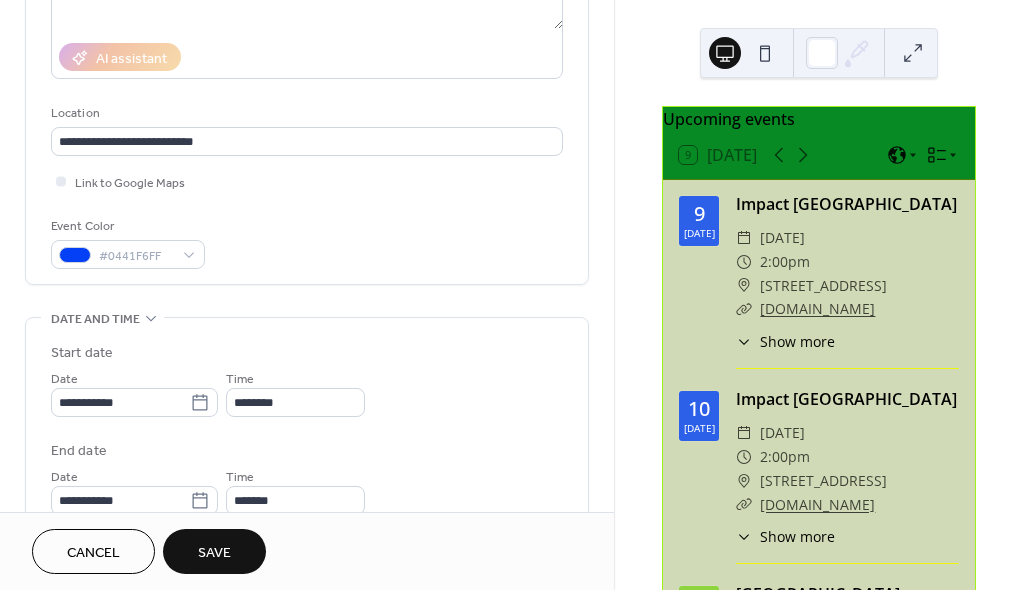 click on "**********" at bounding box center (307, 392) 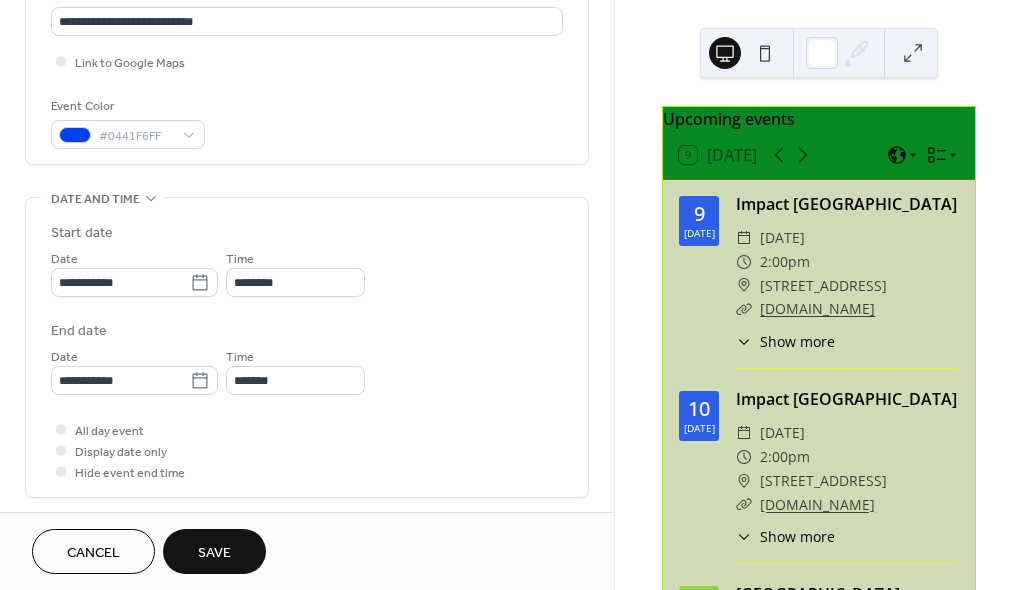 scroll, scrollTop: 456, scrollLeft: 0, axis: vertical 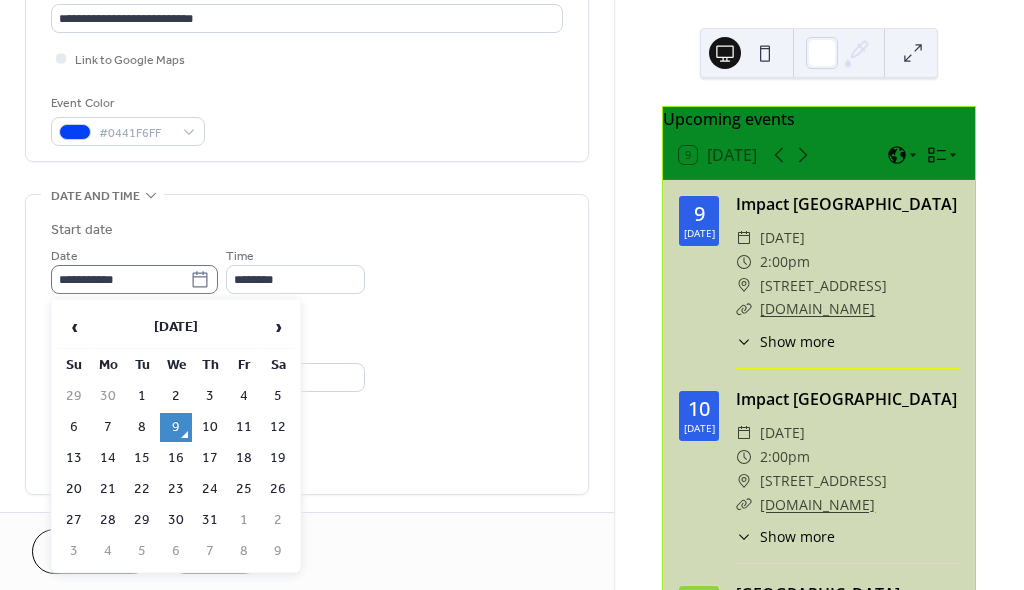 click 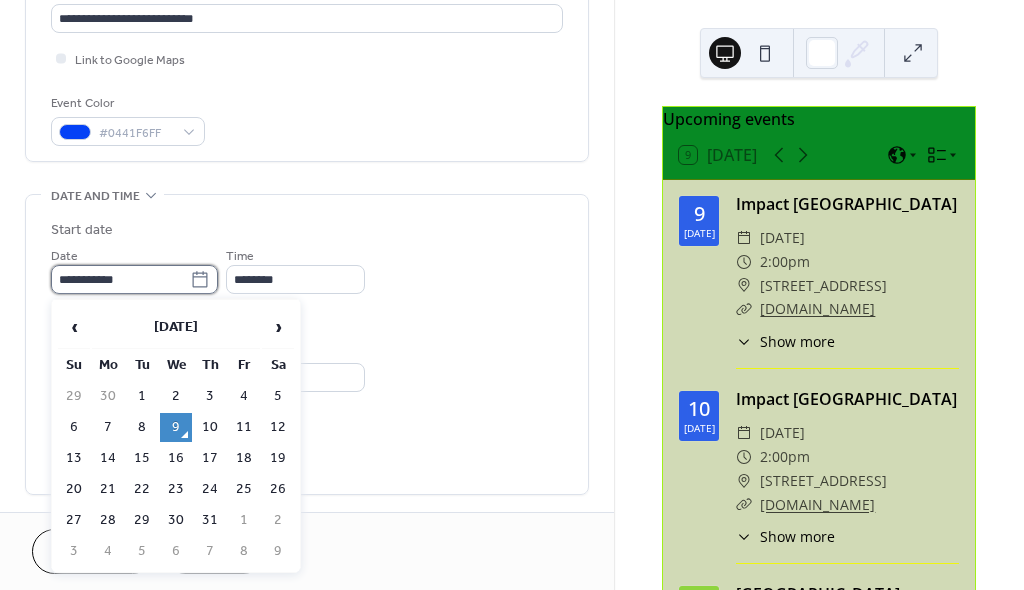 click on "**********" at bounding box center [120, 279] 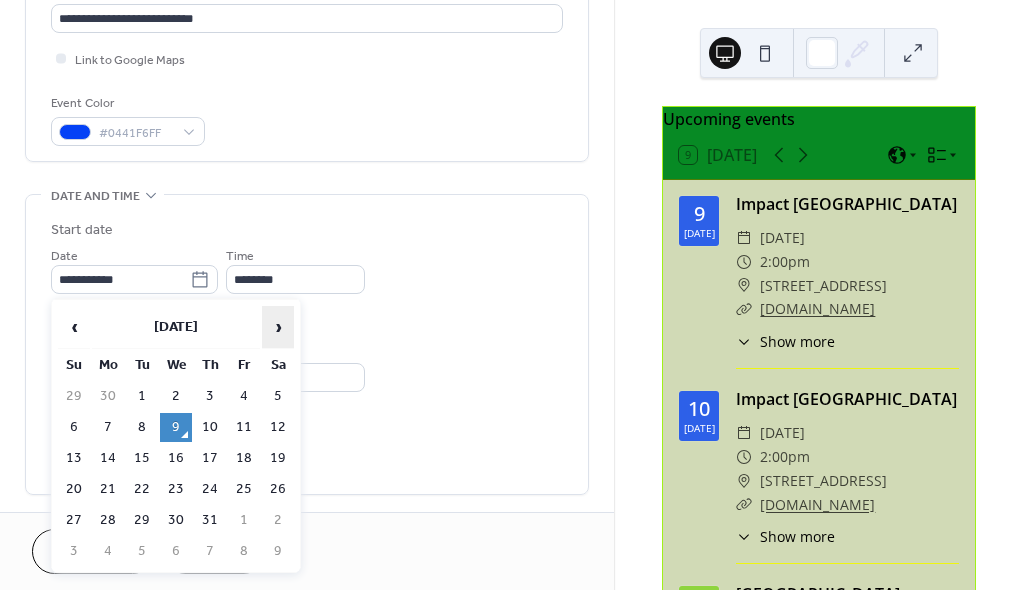click on "›" at bounding box center [278, 327] 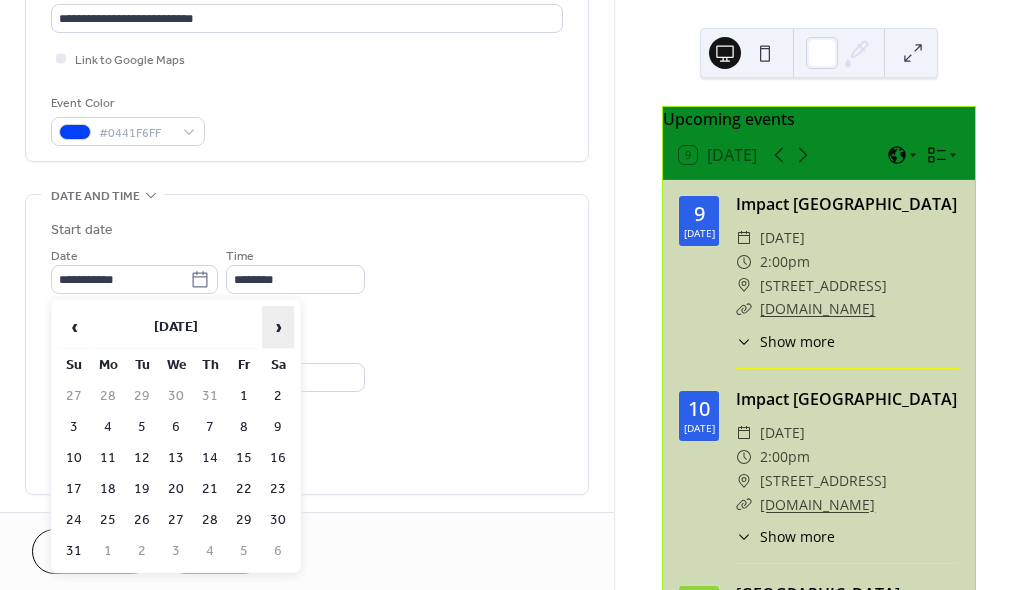 click on "›" at bounding box center [278, 327] 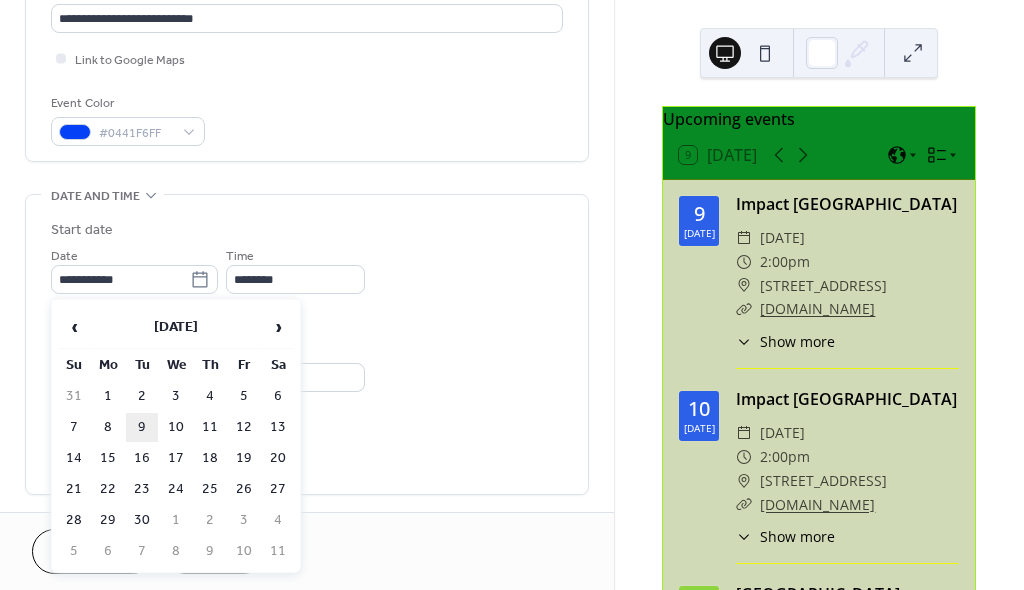 click on "9" at bounding box center [142, 427] 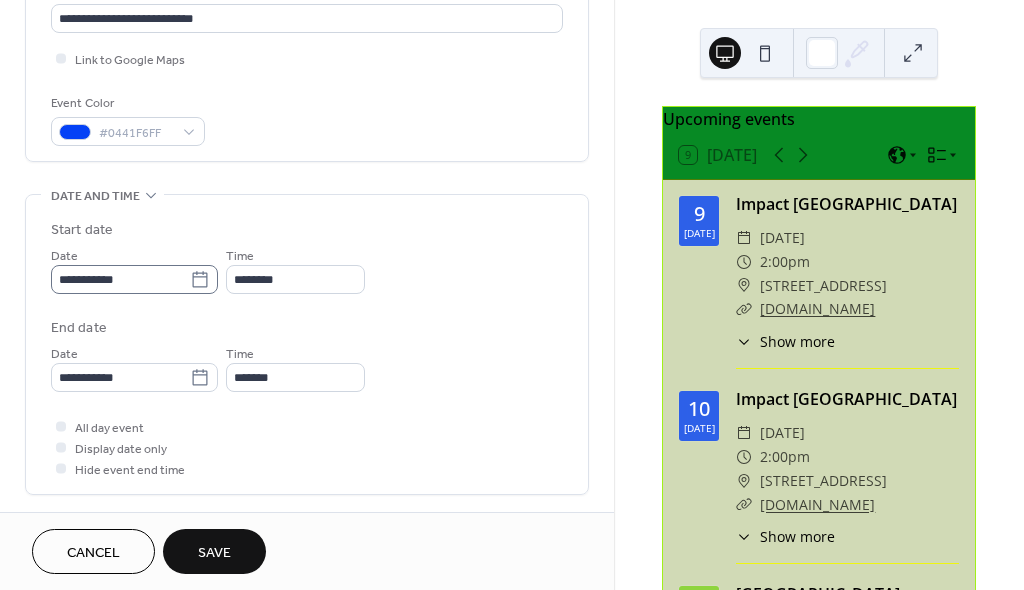click 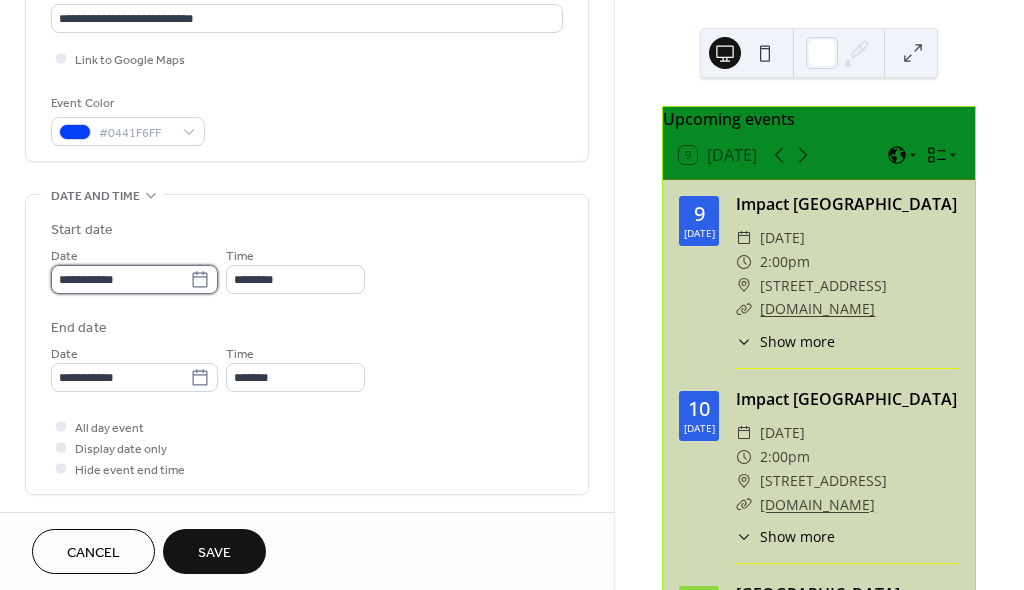 click on "**********" at bounding box center [120, 279] 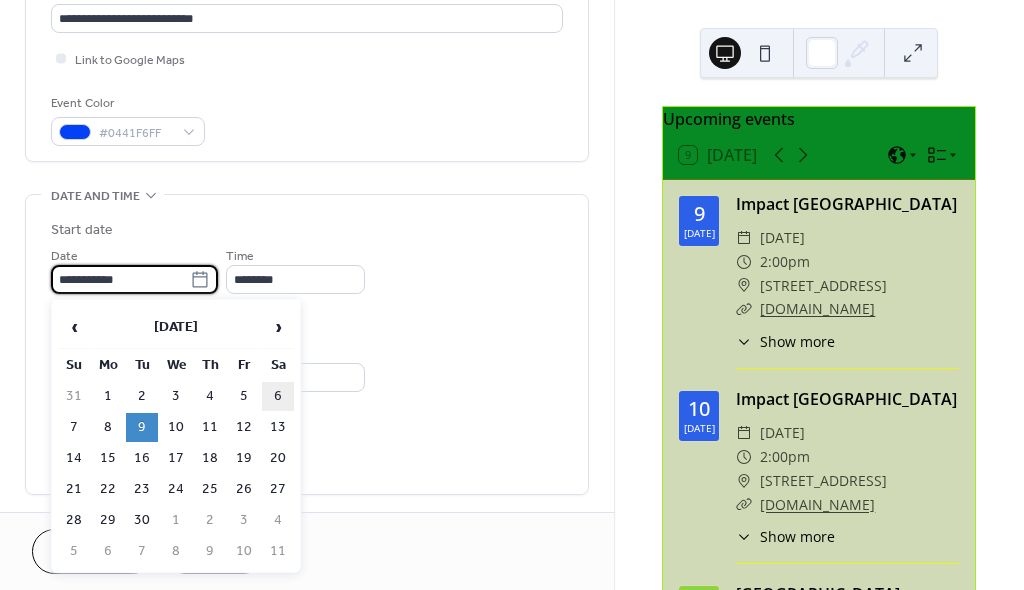 click on "6" at bounding box center [278, 396] 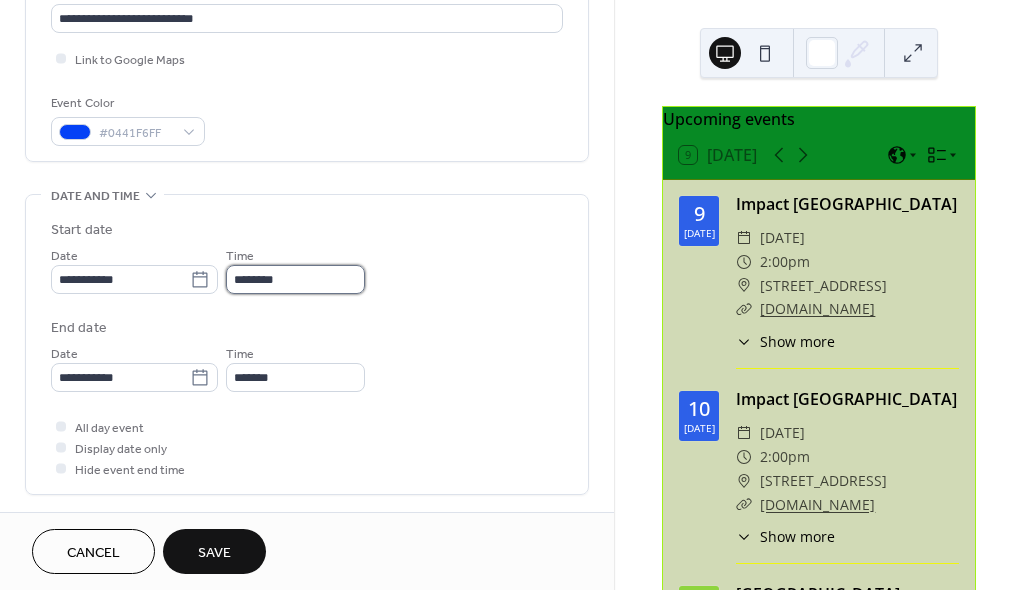click on "********" at bounding box center [295, 279] 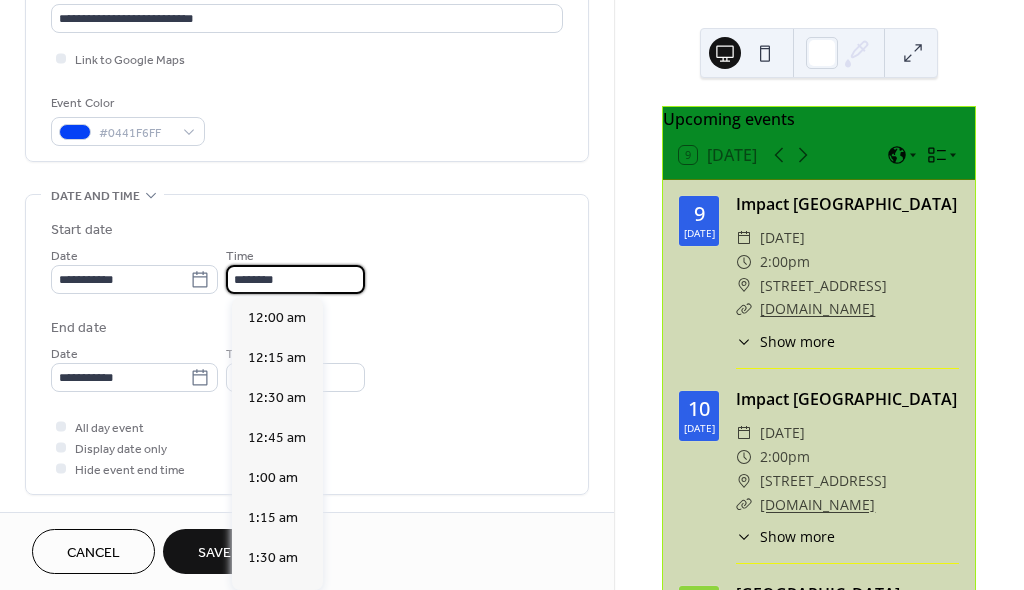 scroll, scrollTop: 1944, scrollLeft: 0, axis: vertical 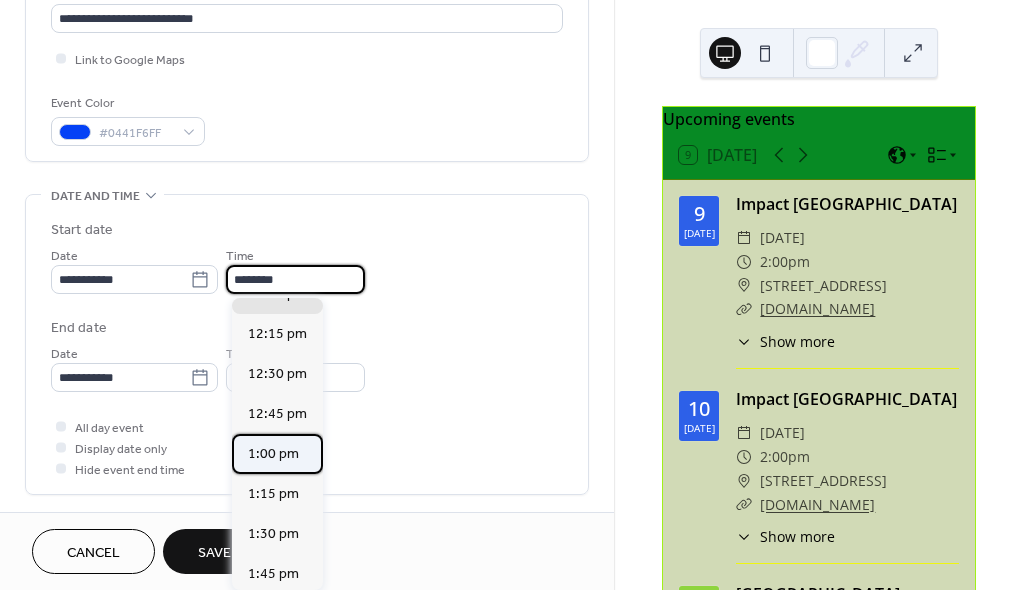 click on "1:00 pm" at bounding box center [273, 454] 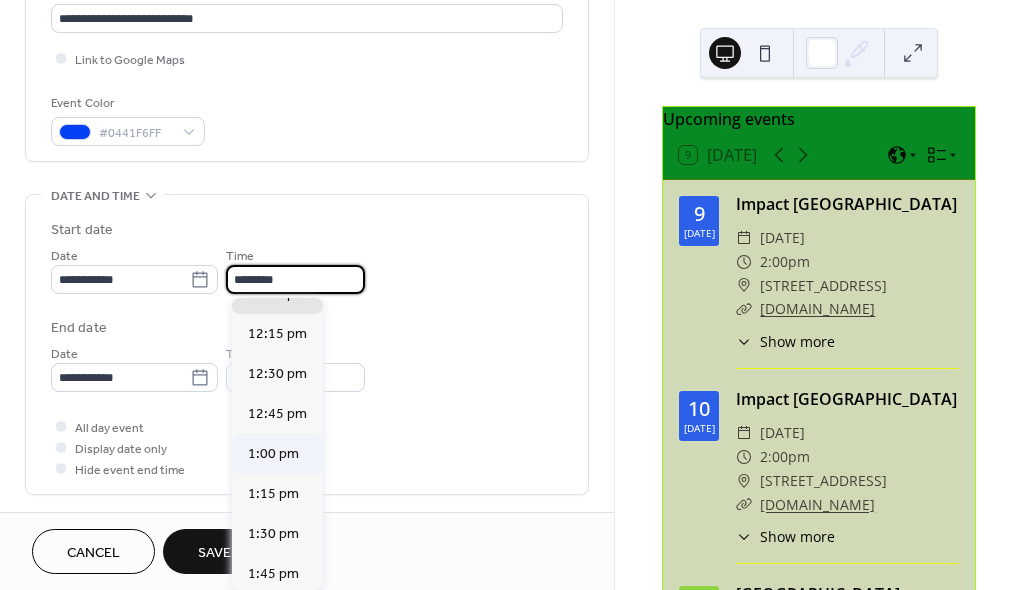 type on "*******" 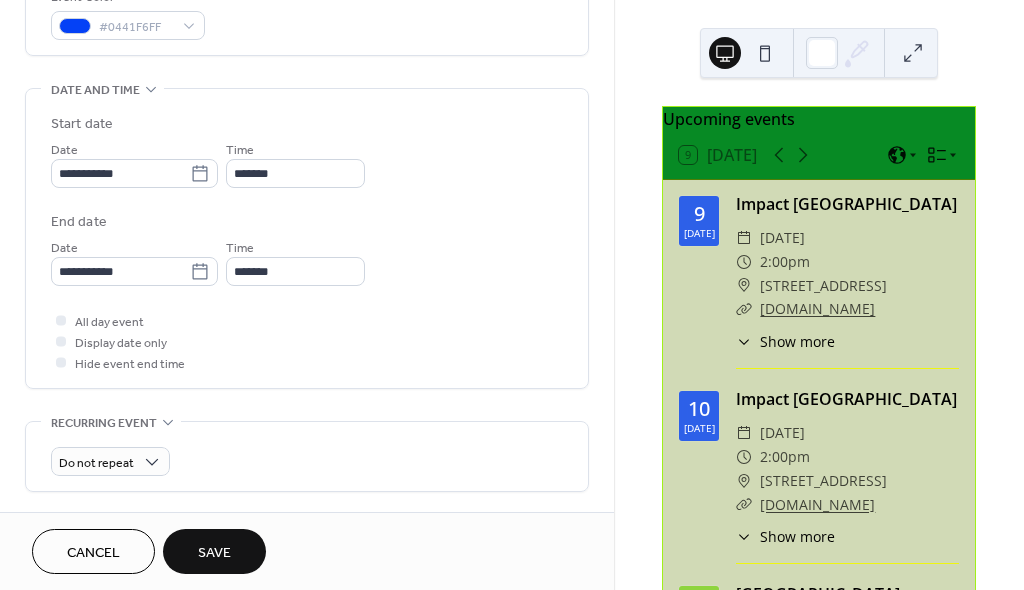 scroll, scrollTop: 566, scrollLeft: 0, axis: vertical 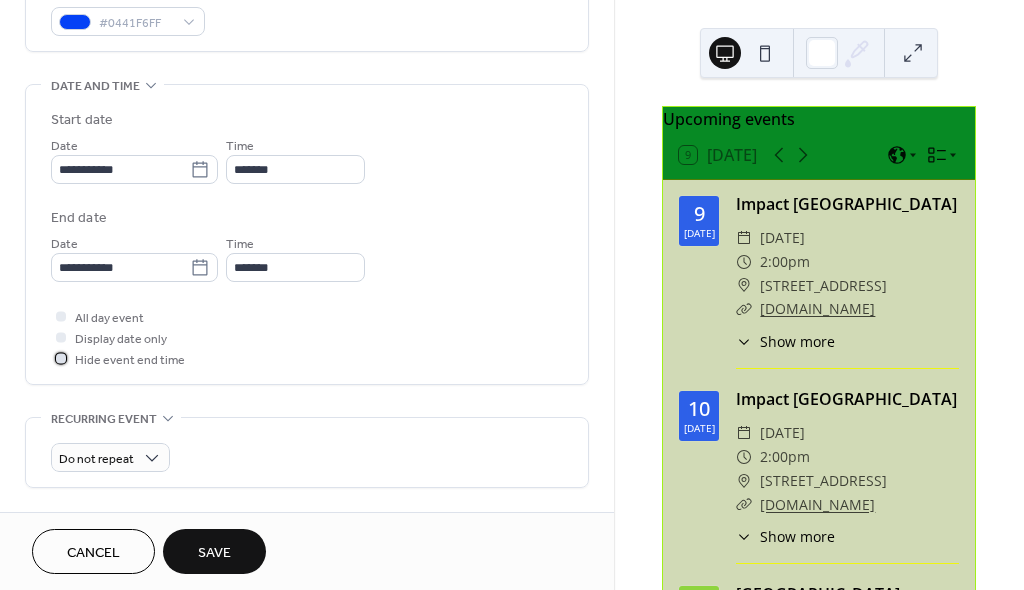 click at bounding box center [61, 358] 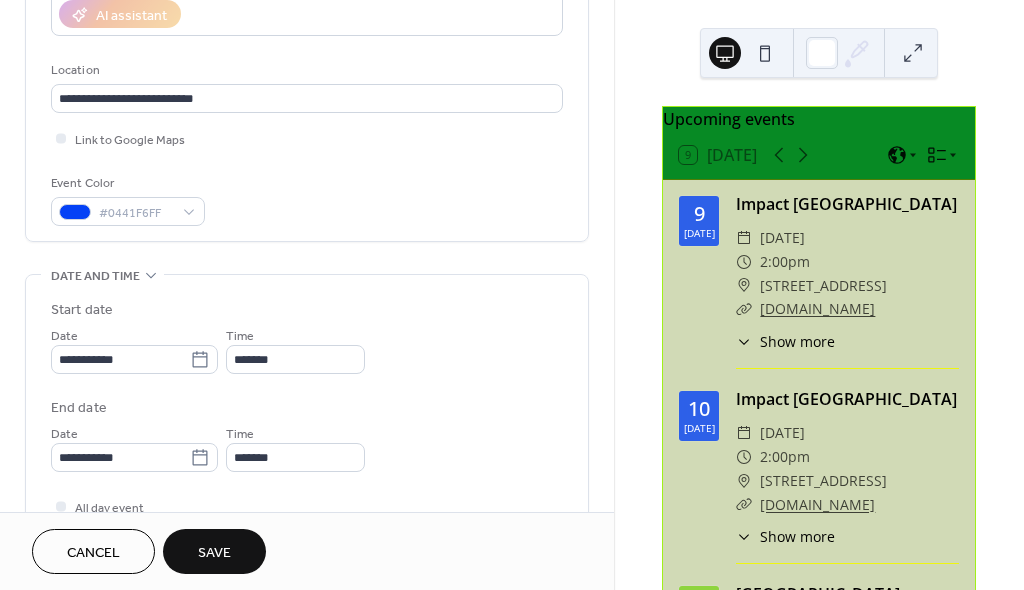 scroll, scrollTop: 390, scrollLeft: 0, axis: vertical 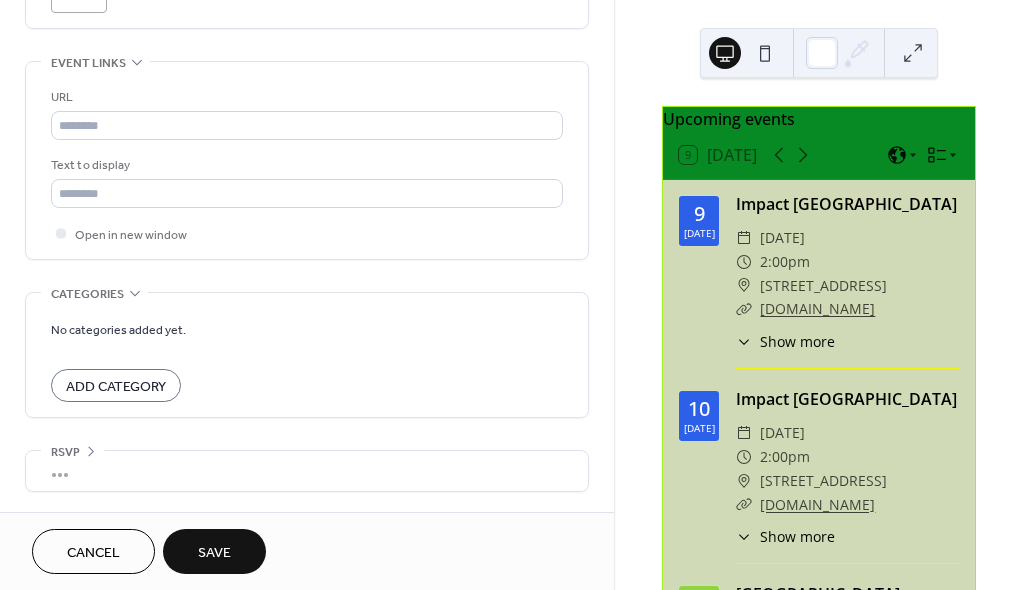 click on "Save" at bounding box center (214, 553) 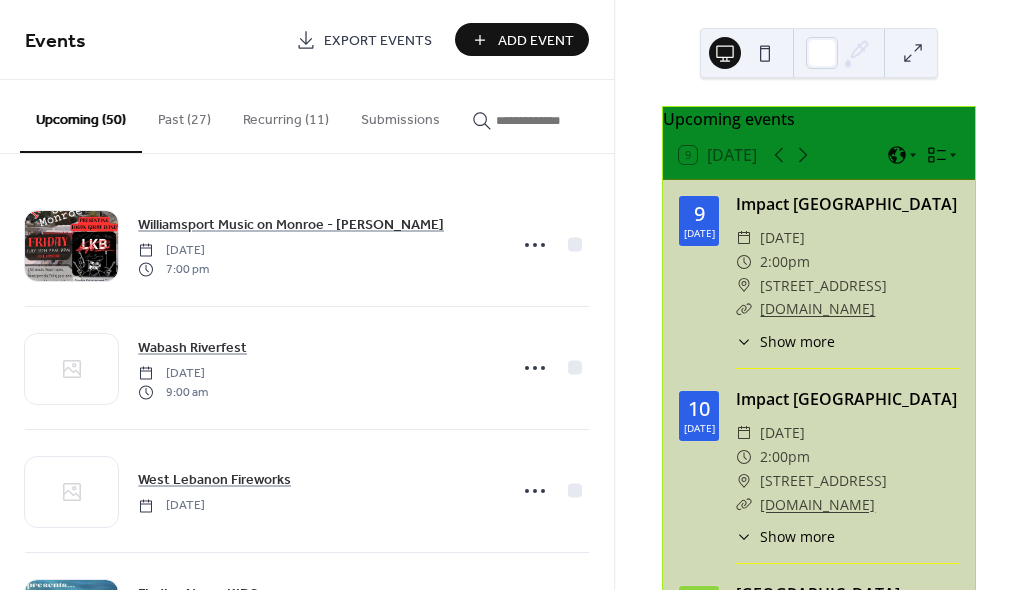 click on "Add Event" at bounding box center (536, 41) 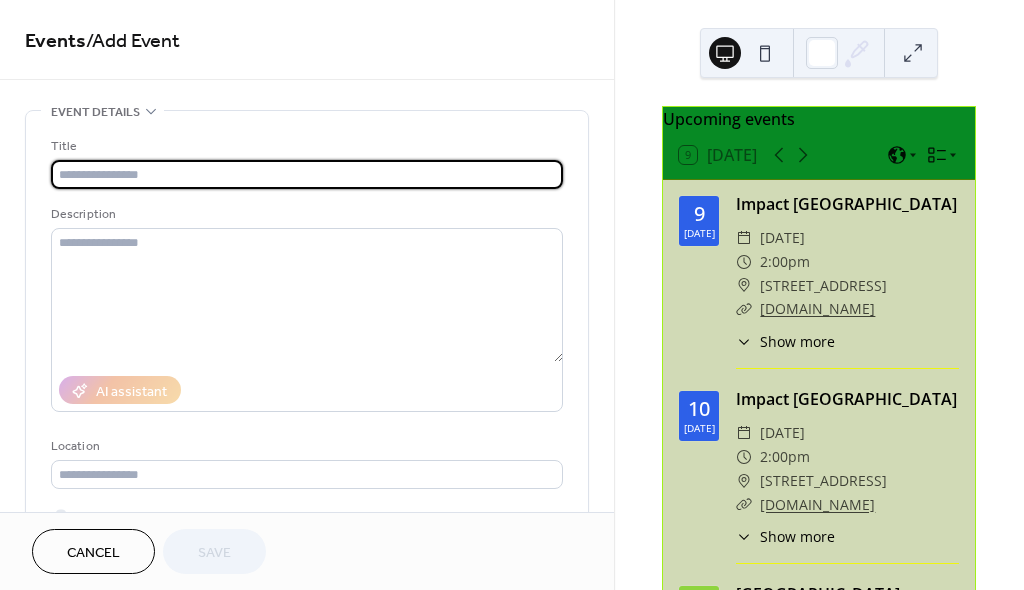 click at bounding box center [307, 174] 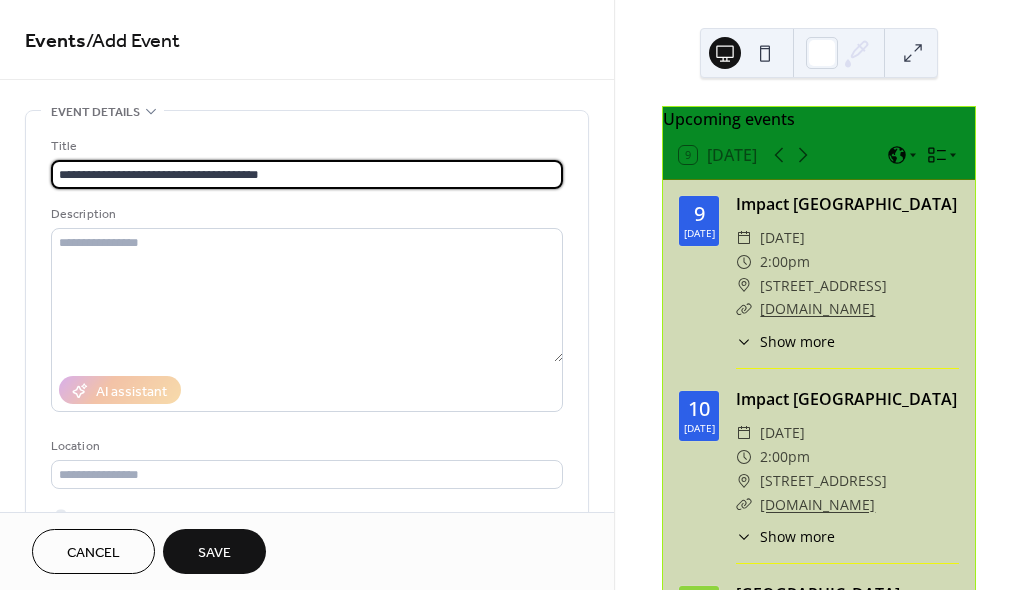 click on "**********" at bounding box center (307, 174) 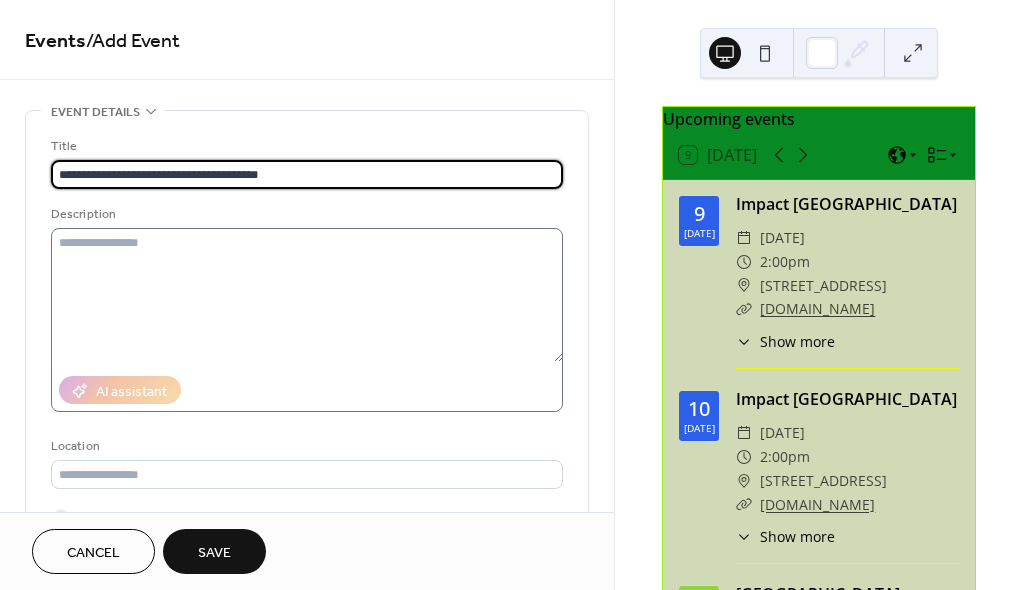 type on "**********" 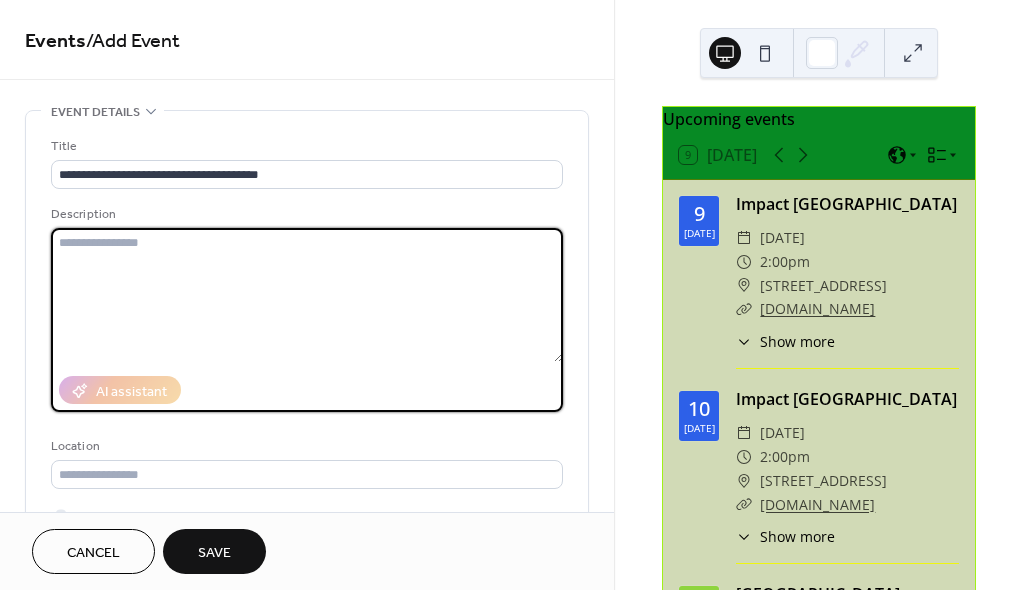 click at bounding box center (307, 295) 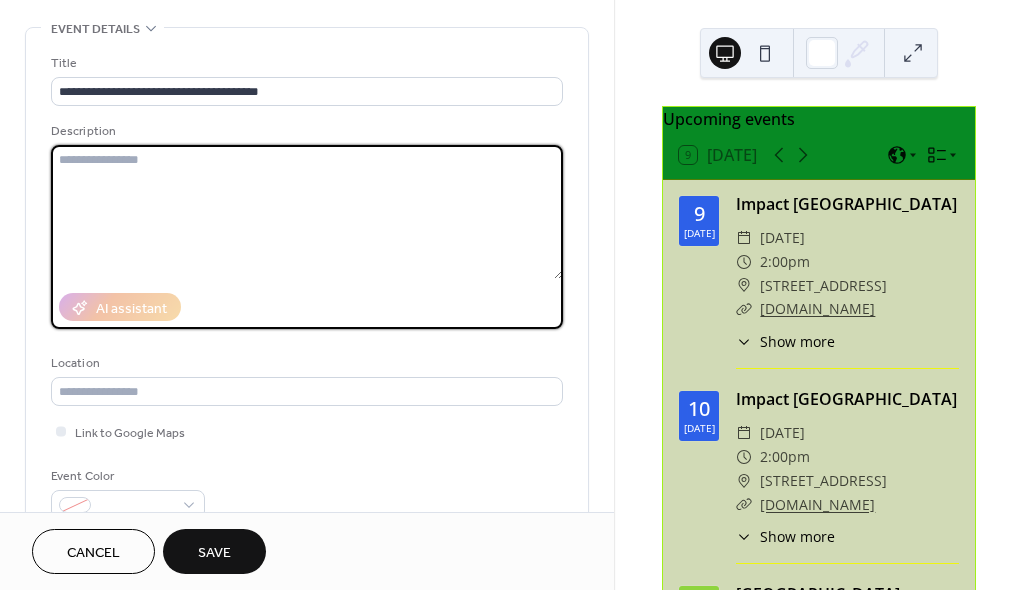 scroll, scrollTop: 73, scrollLeft: 0, axis: vertical 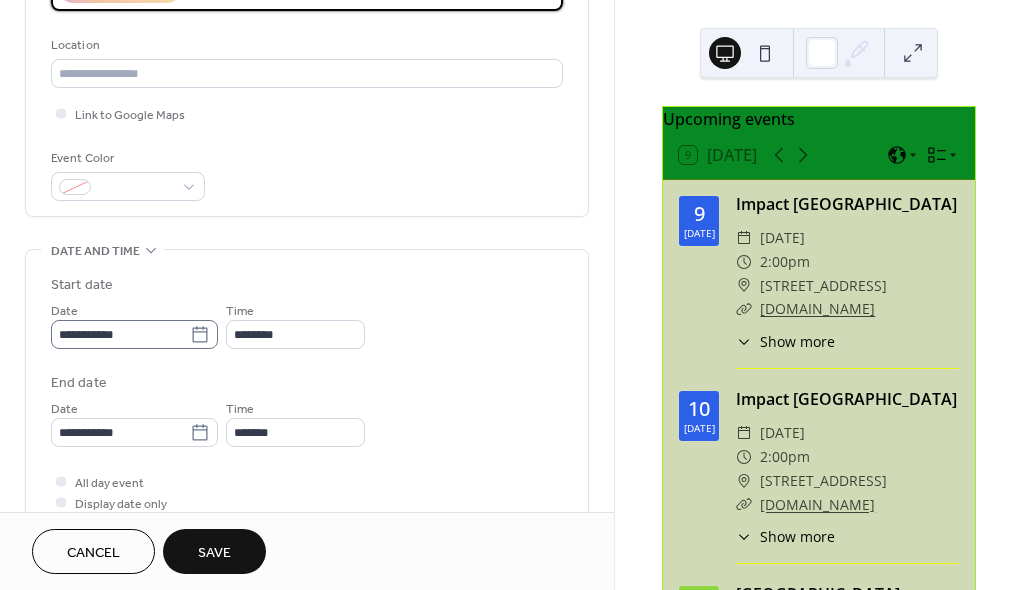 click 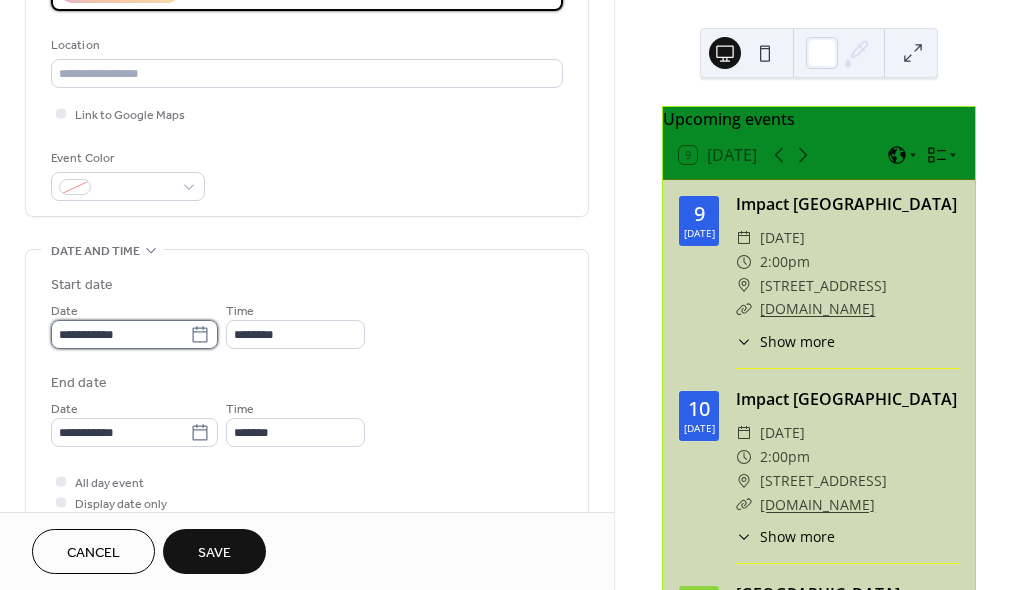 click on "**********" at bounding box center [120, 334] 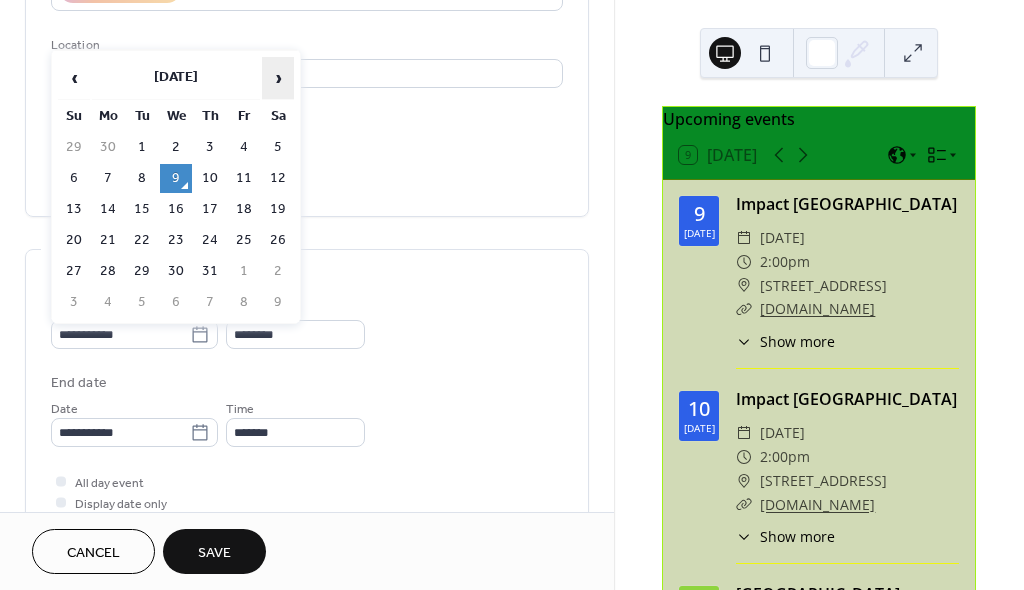 click on "›" at bounding box center [278, 78] 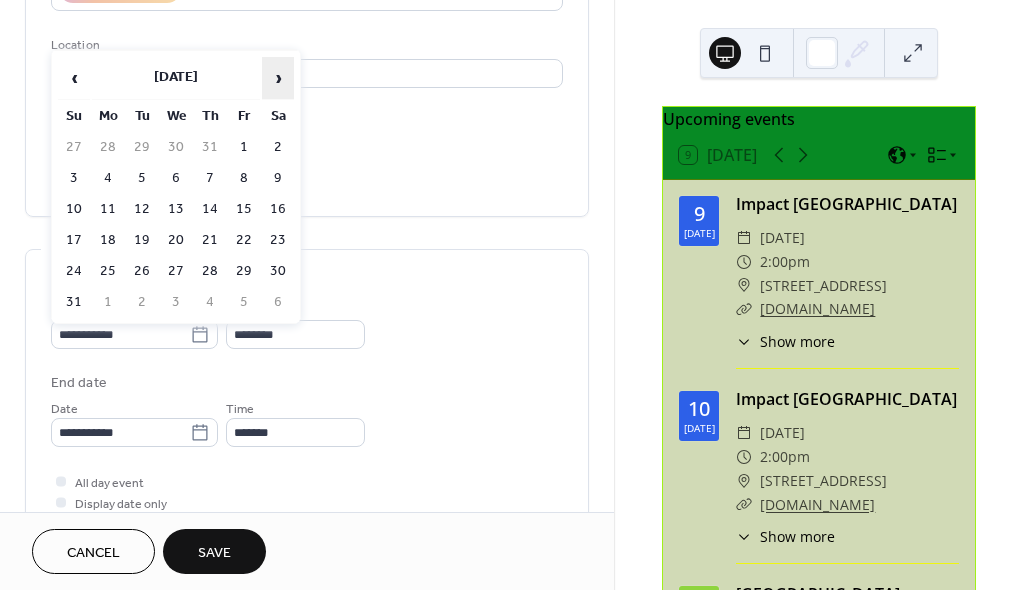 click on "›" at bounding box center (278, 78) 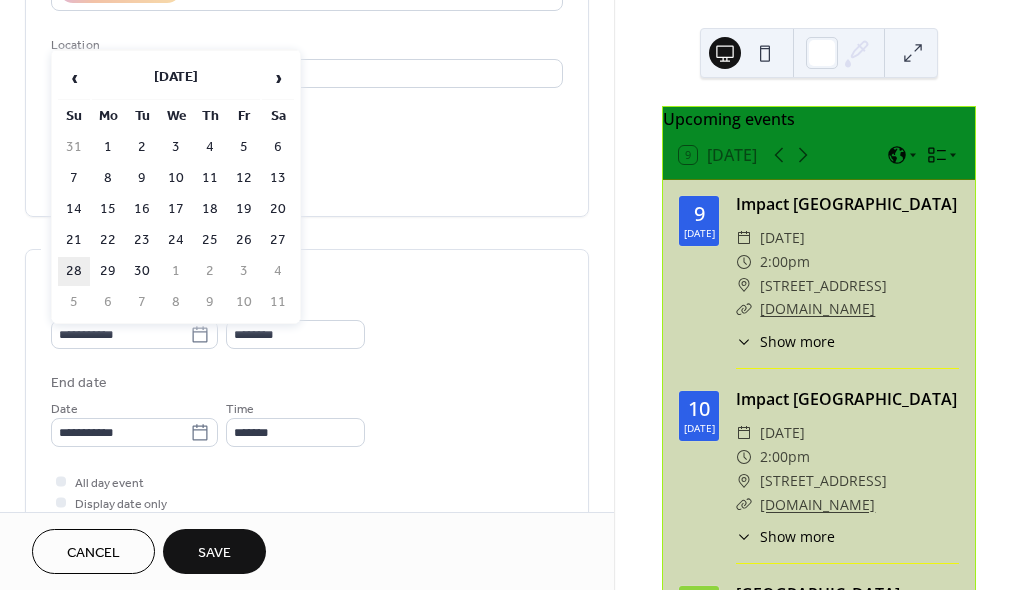 click on "28" at bounding box center (74, 271) 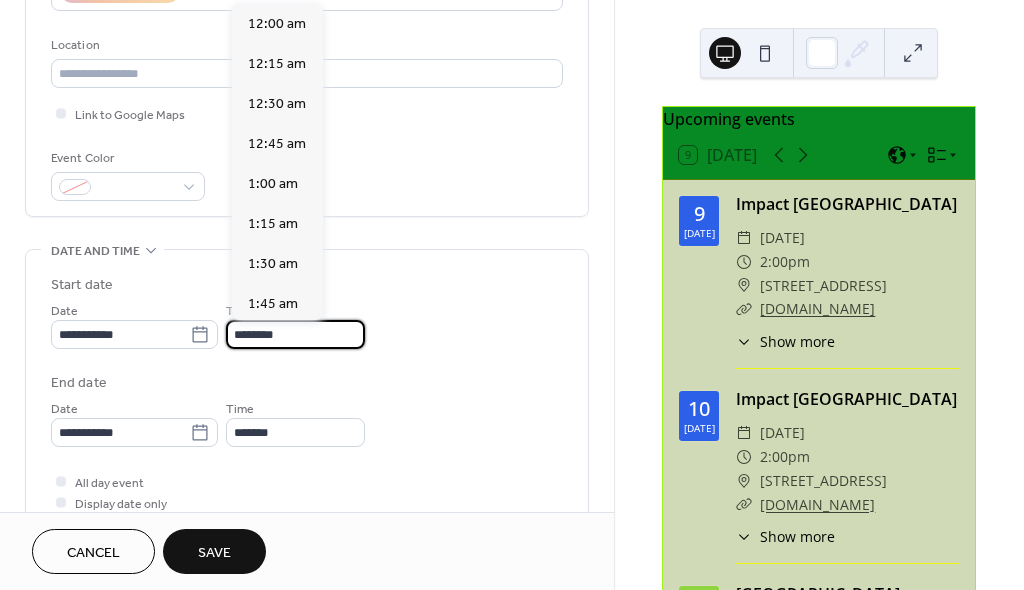 click on "********" at bounding box center [295, 334] 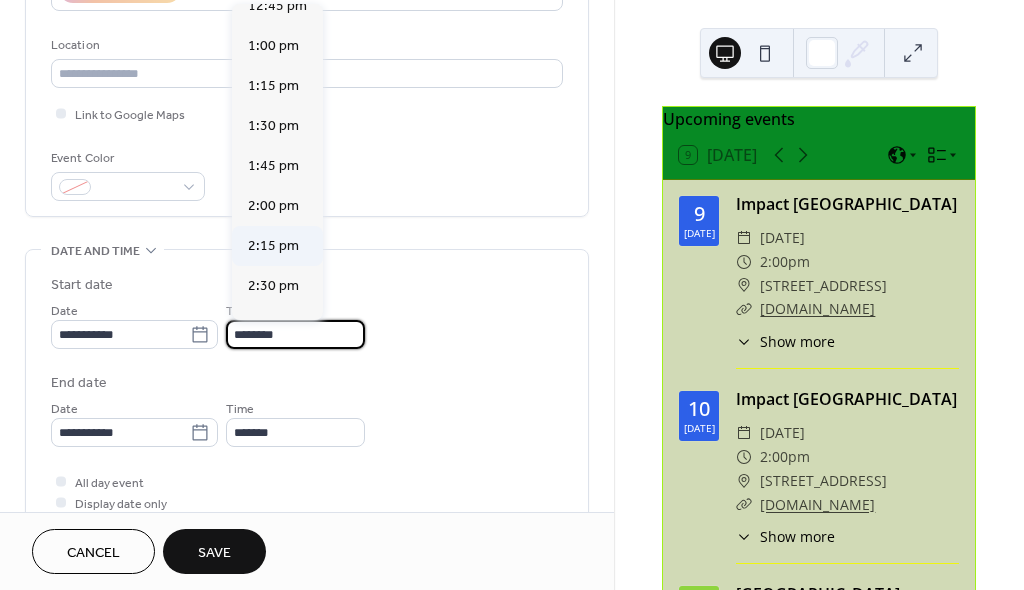 scroll, scrollTop: 2059, scrollLeft: 0, axis: vertical 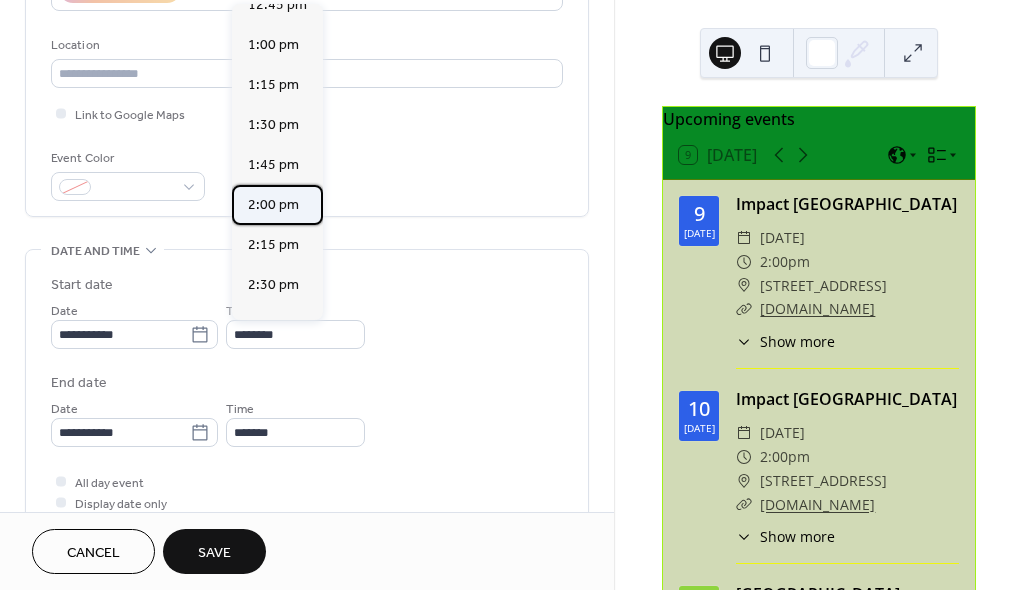 click on "2:00 pm" at bounding box center (273, 205) 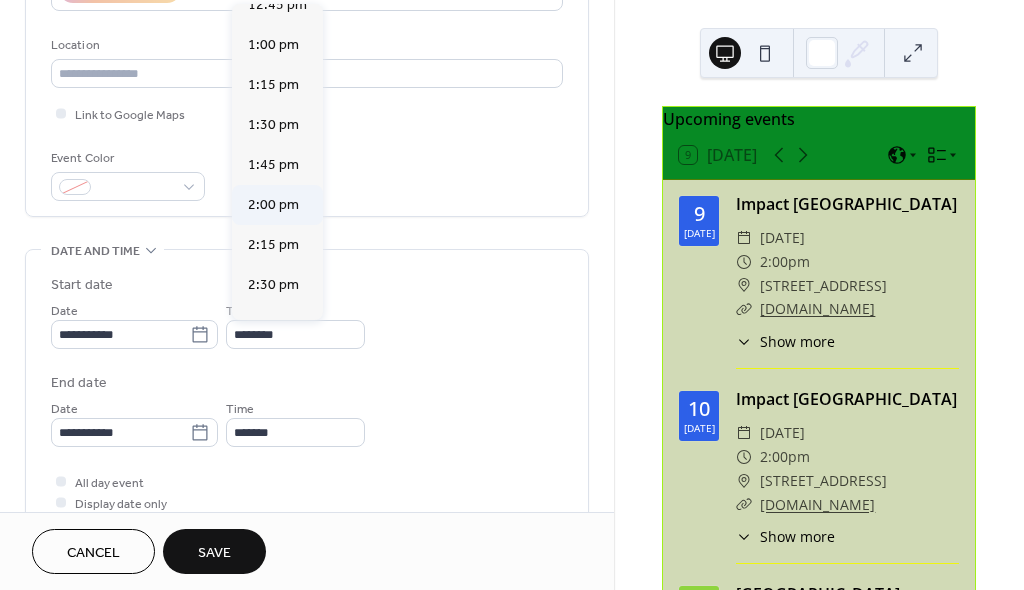type on "*******" 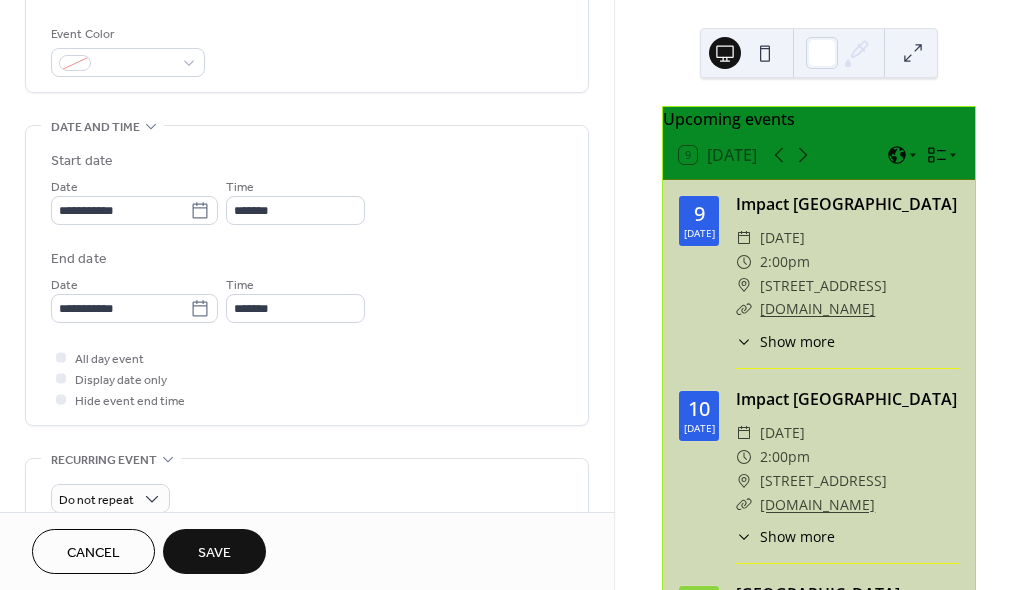 scroll, scrollTop: 531, scrollLeft: 0, axis: vertical 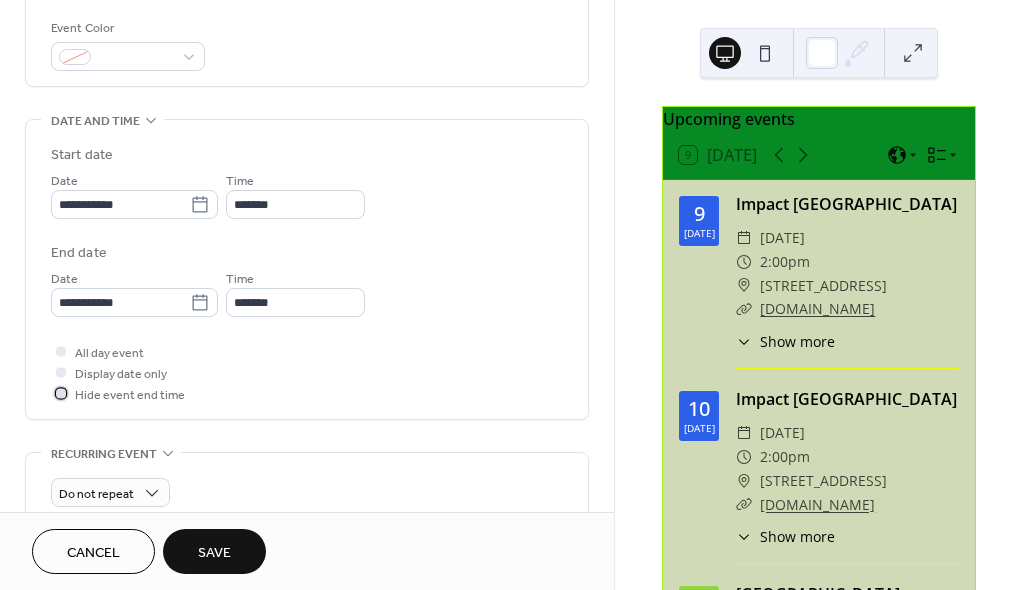 click at bounding box center [61, 393] 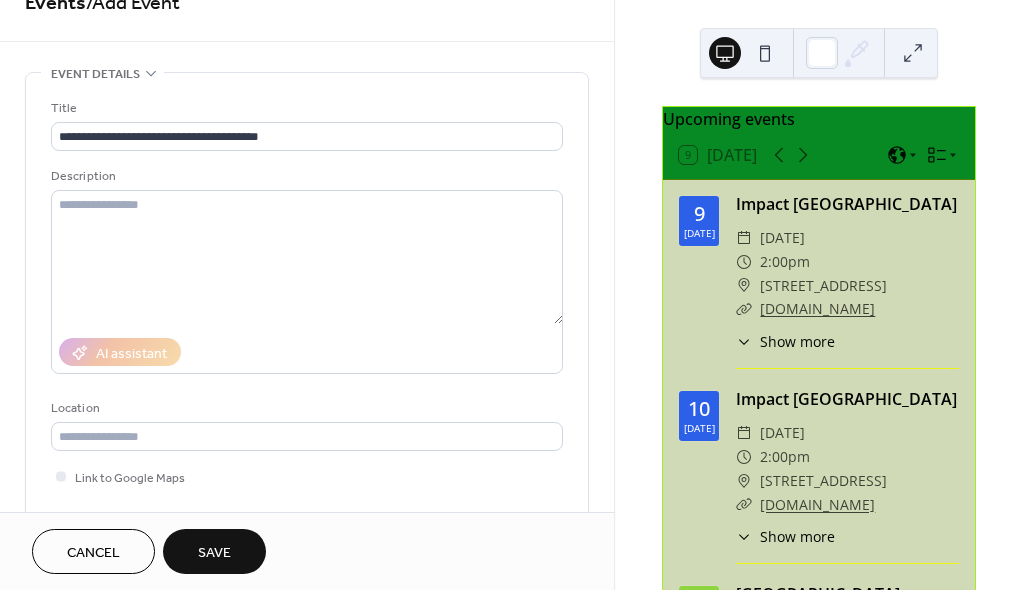 scroll, scrollTop: 33, scrollLeft: 0, axis: vertical 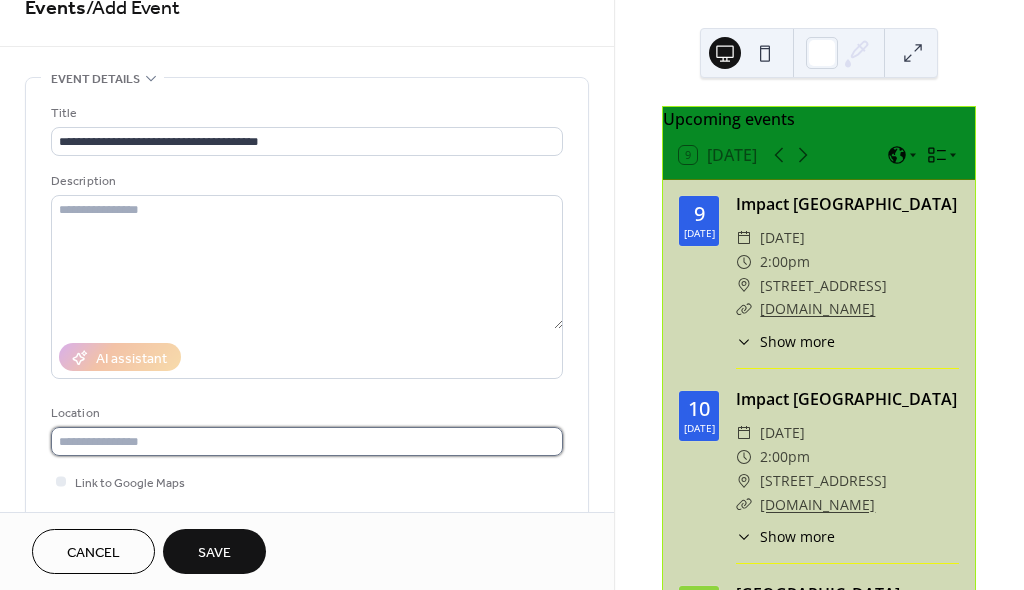 click at bounding box center (307, 441) 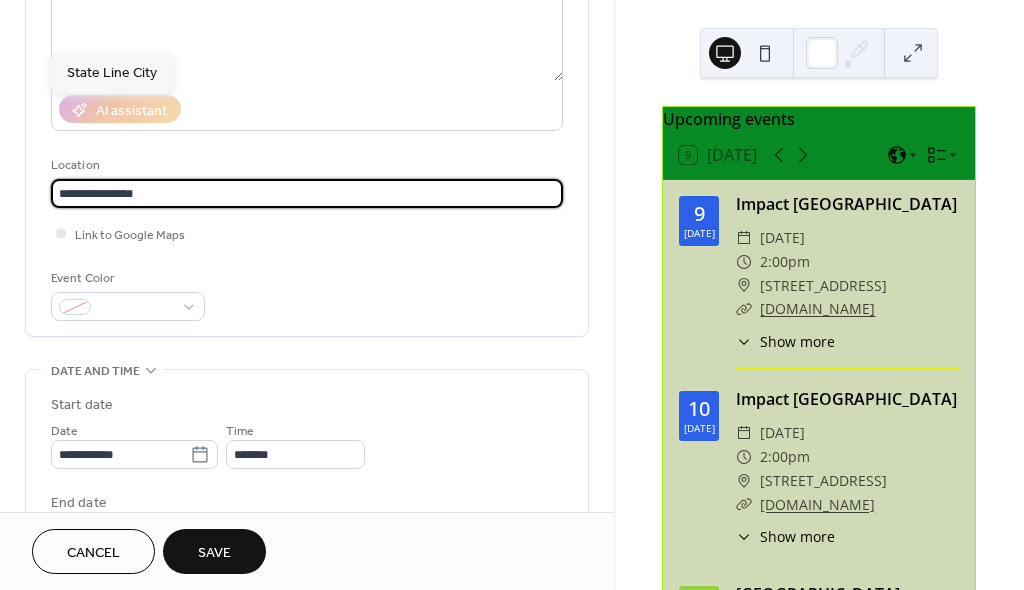 scroll, scrollTop: 289, scrollLeft: 0, axis: vertical 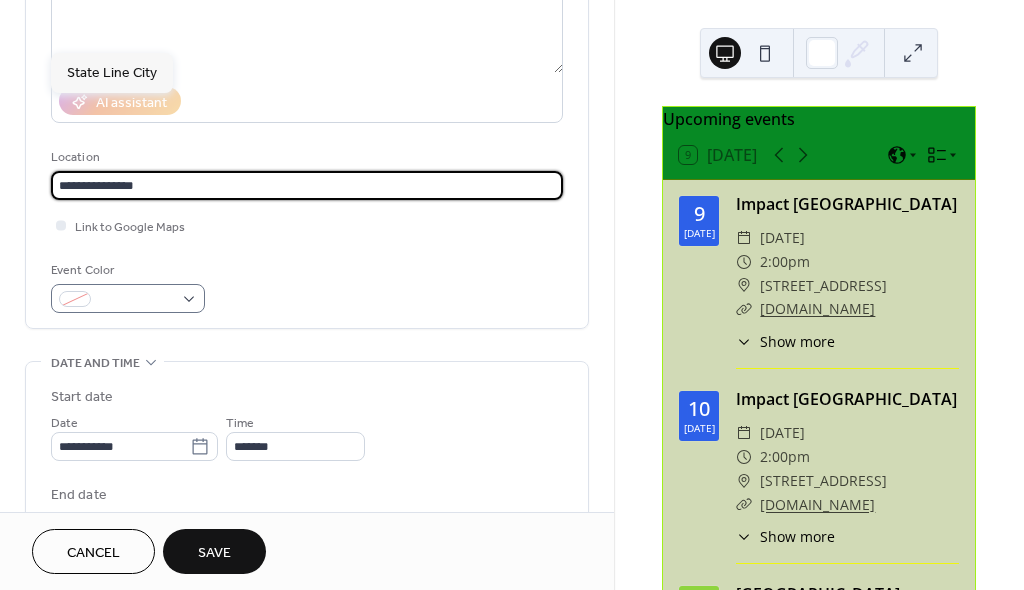 type on "**********" 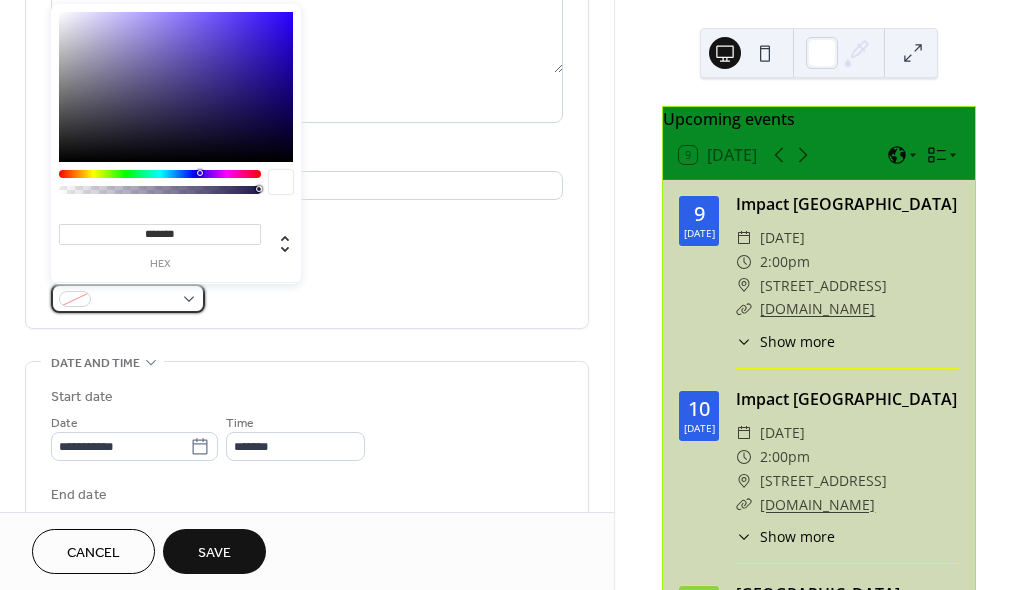 click at bounding box center [128, 298] 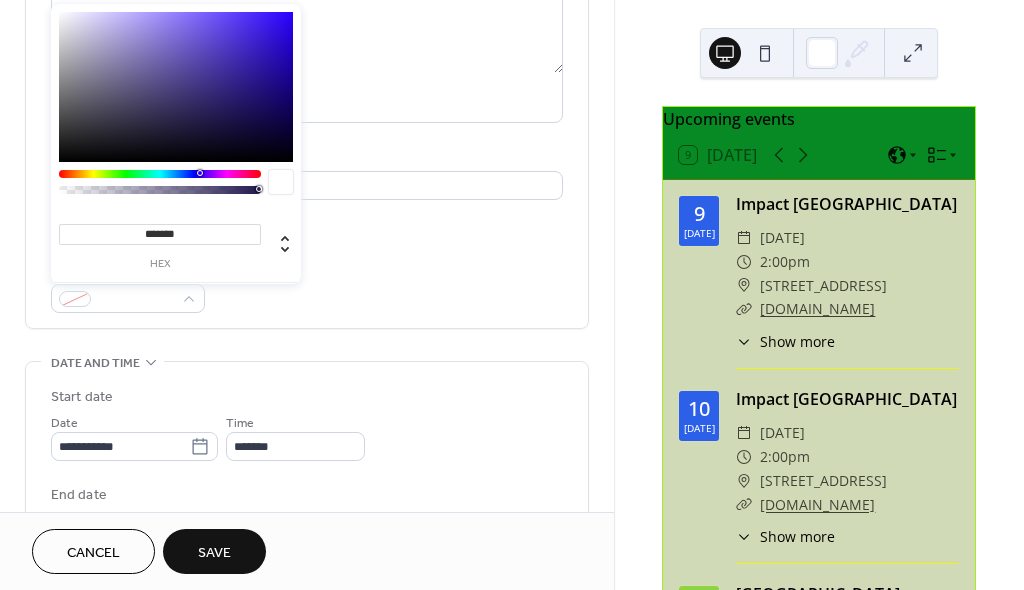 drag, startPoint x: 135, startPoint y: 232, endPoint x: 274, endPoint y: 230, distance: 139.01439 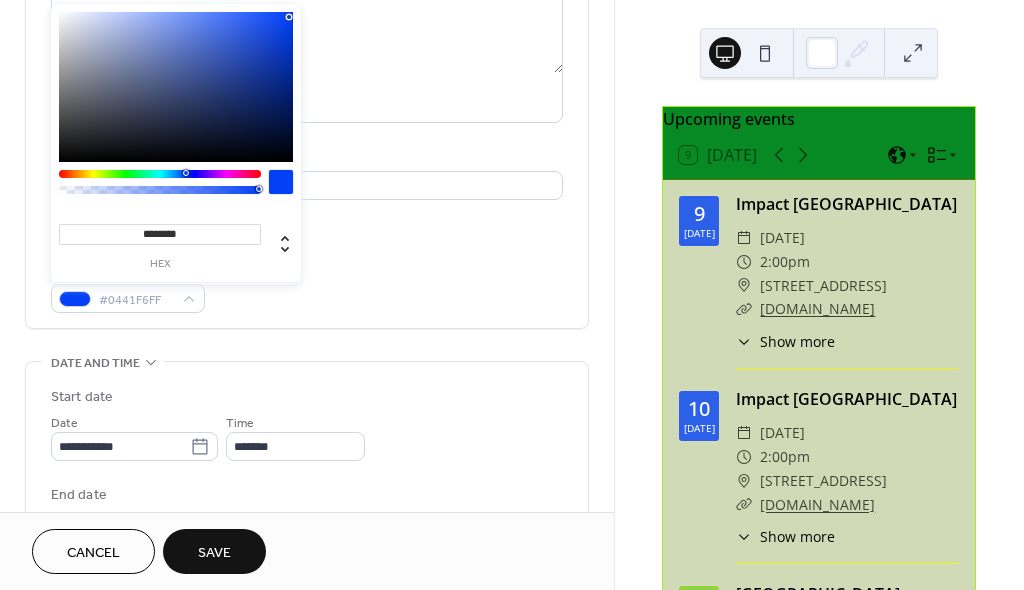 type on "*******" 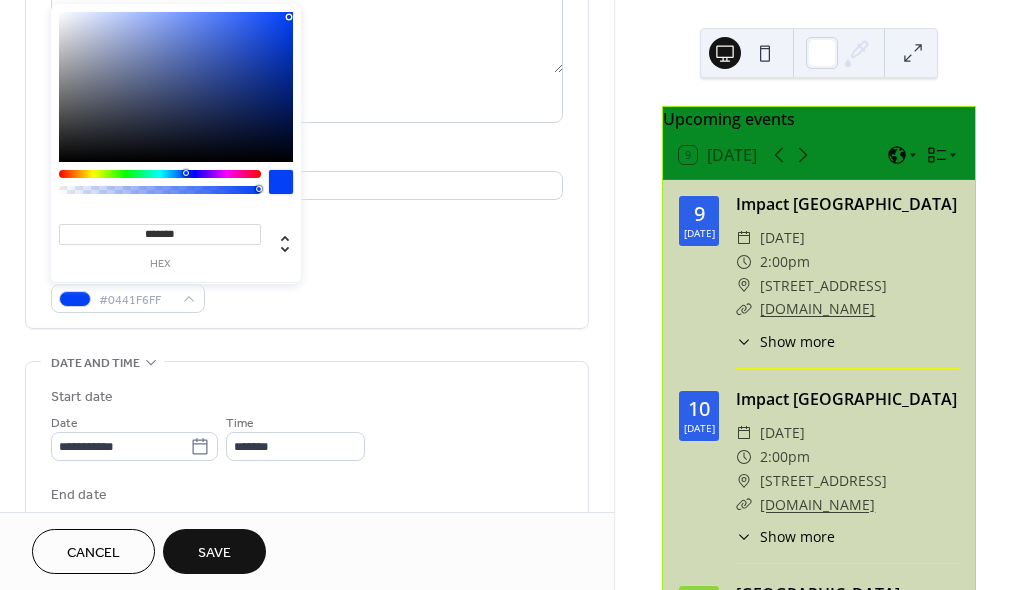 click at bounding box center (281, 182) 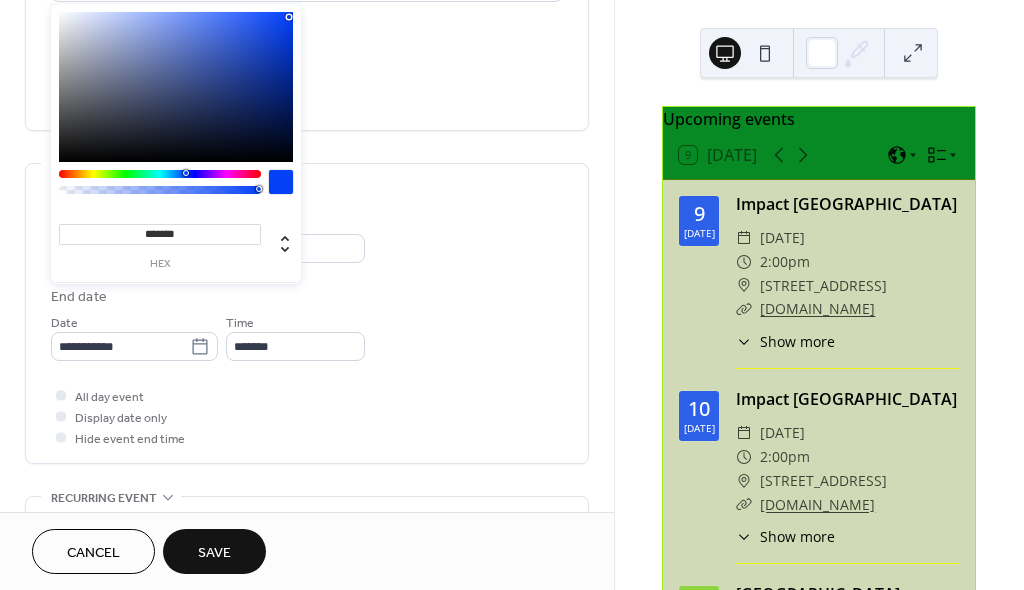 scroll, scrollTop: 488, scrollLeft: 0, axis: vertical 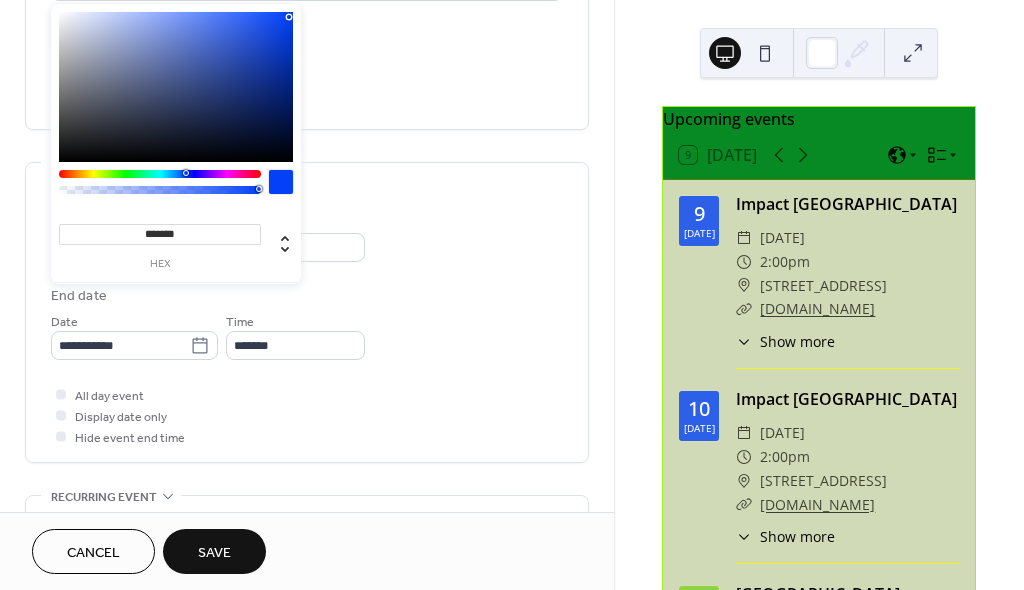 click on "All day event Display date only Hide event end time" at bounding box center [307, 415] 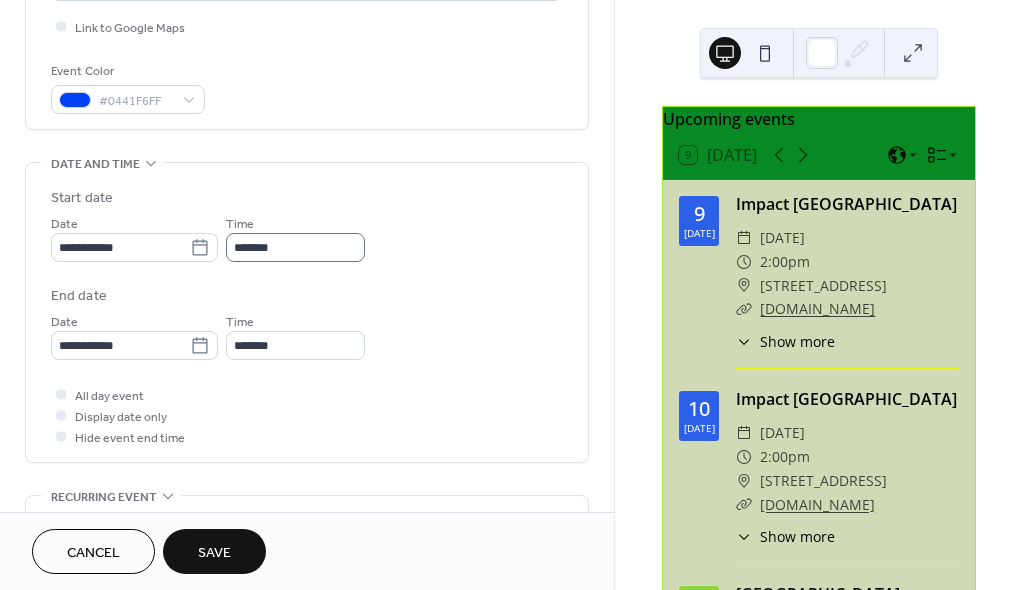 scroll, scrollTop: 1, scrollLeft: 0, axis: vertical 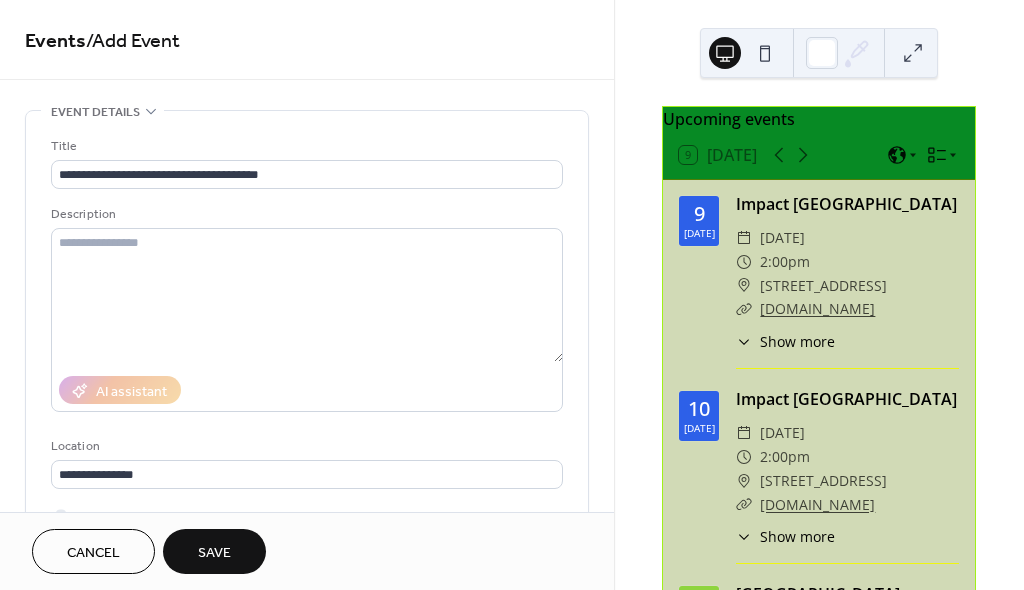 click on "Save" at bounding box center [214, 553] 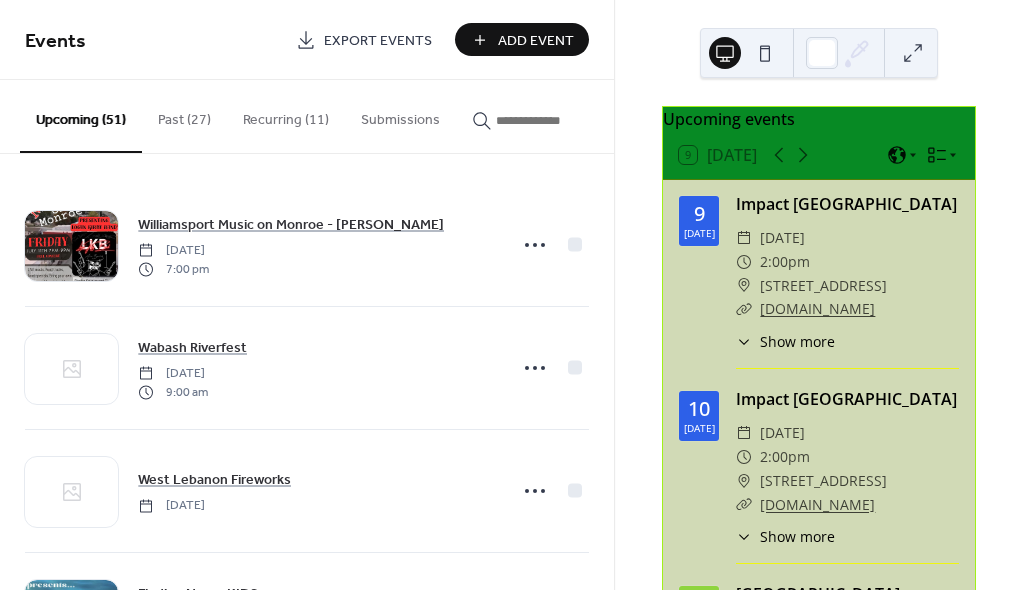 scroll, scrollTop: 0, scrollLeft: 0, axis: both 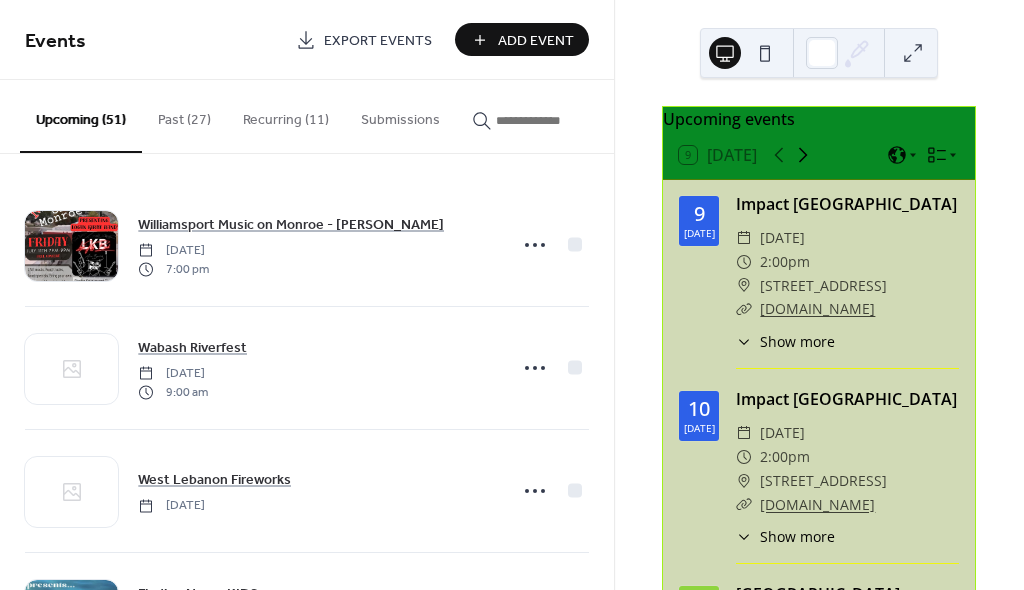 click 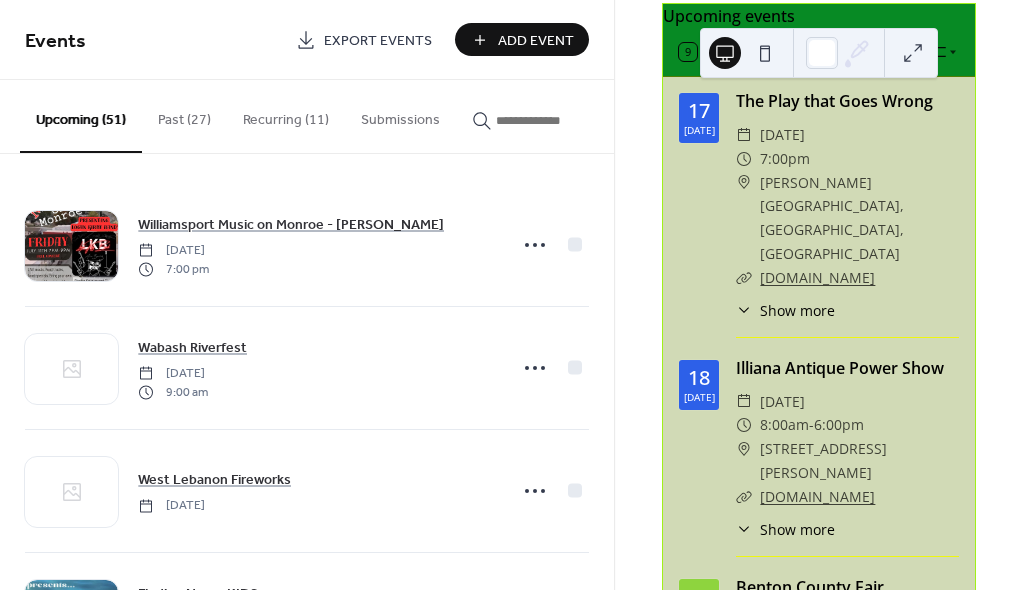 scroll, scrollTop: 0, scrollLeft: 0, axis: both 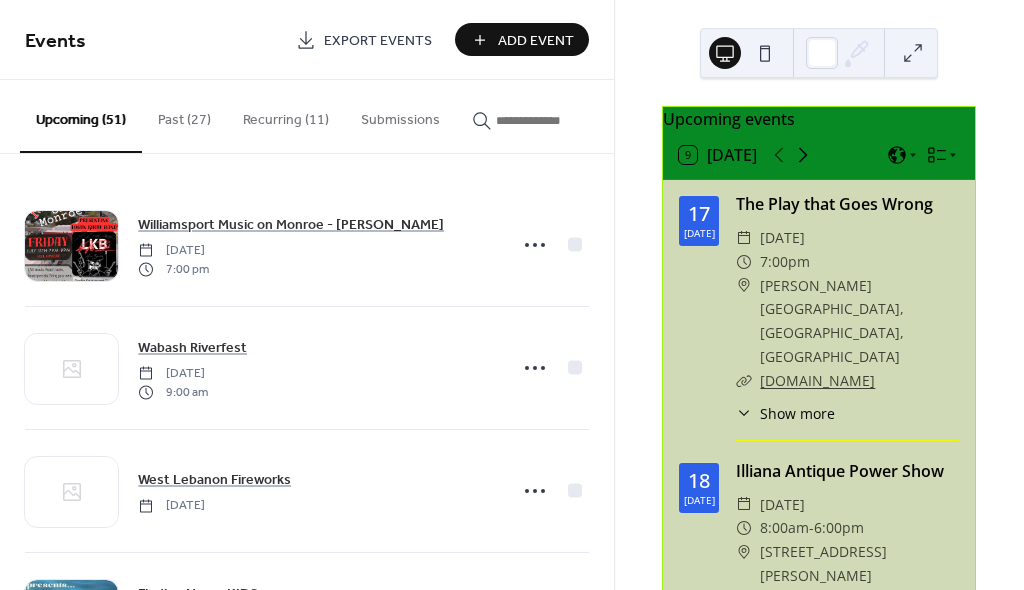 click 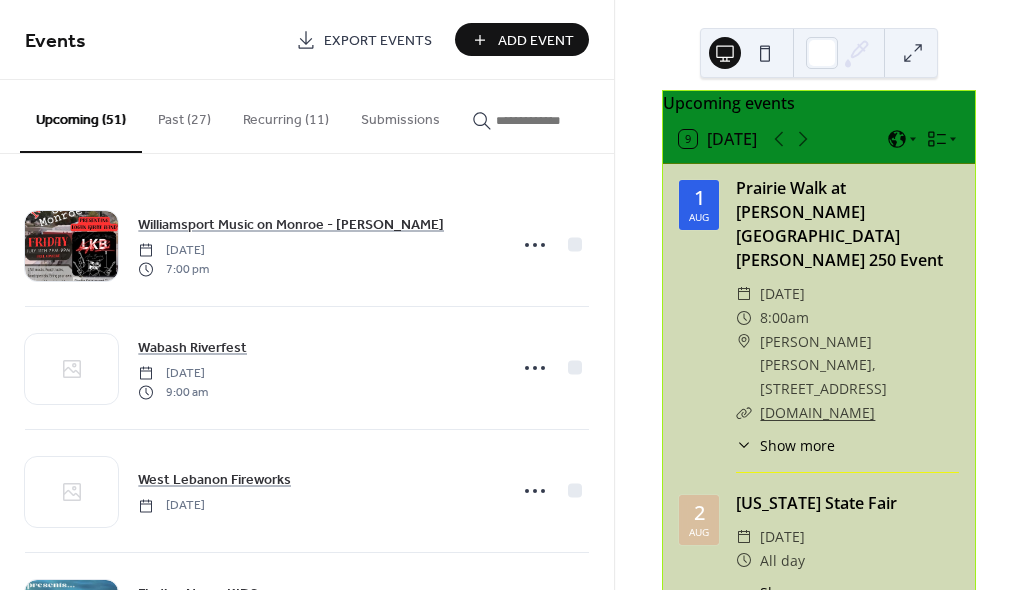 scroll, scrollTop: 0, scrollLeft: 0, axis: both 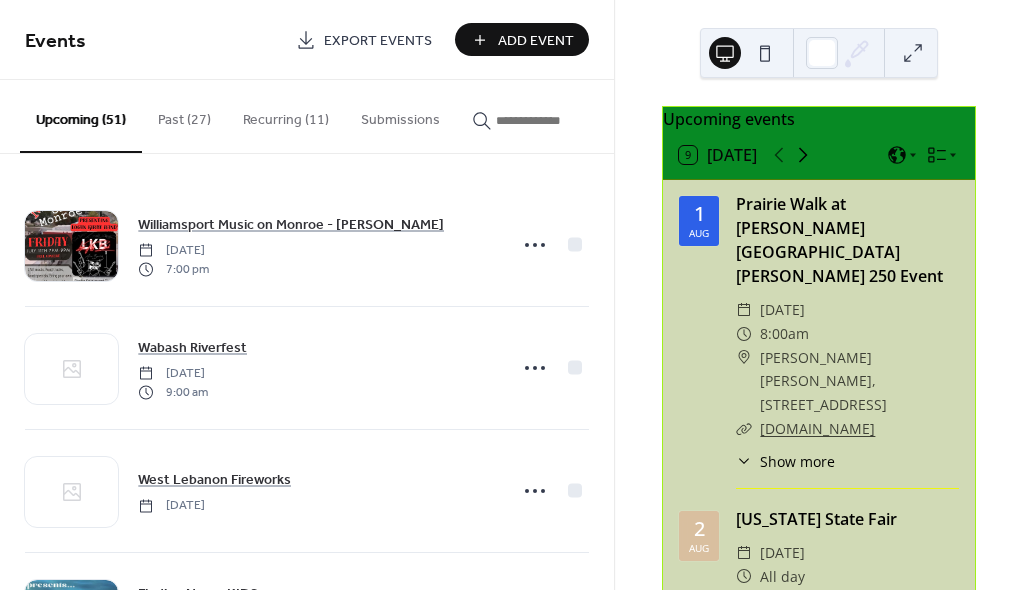 click 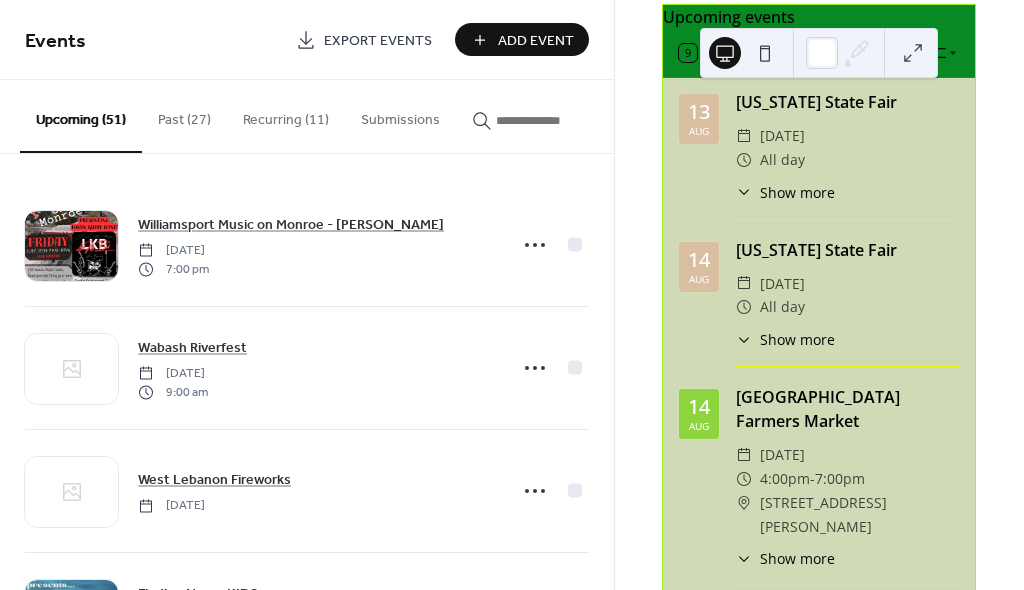 scroll, scrollTop: 0, scrollLeft: 0, axis: both 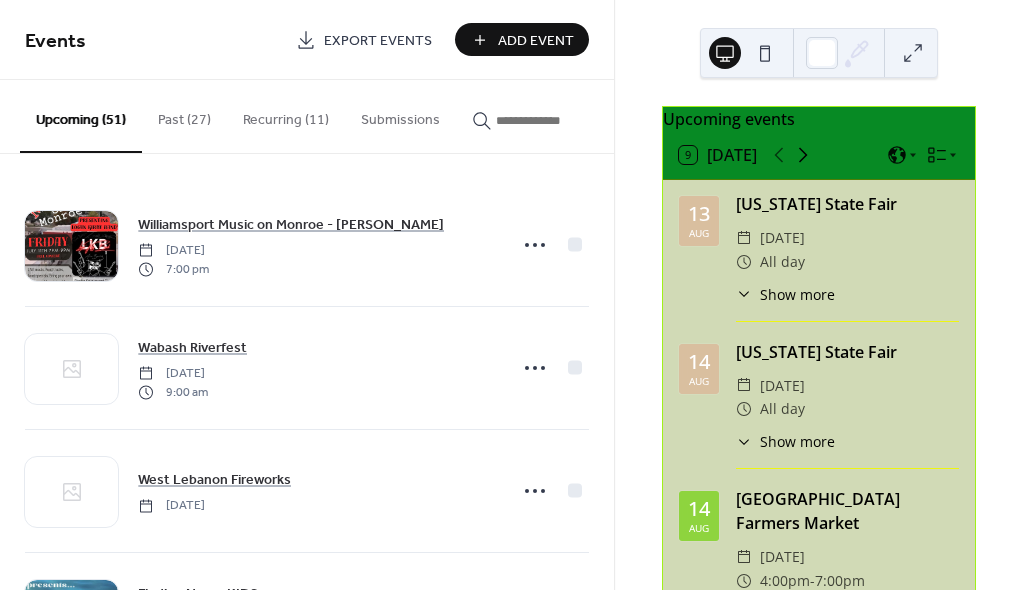 click 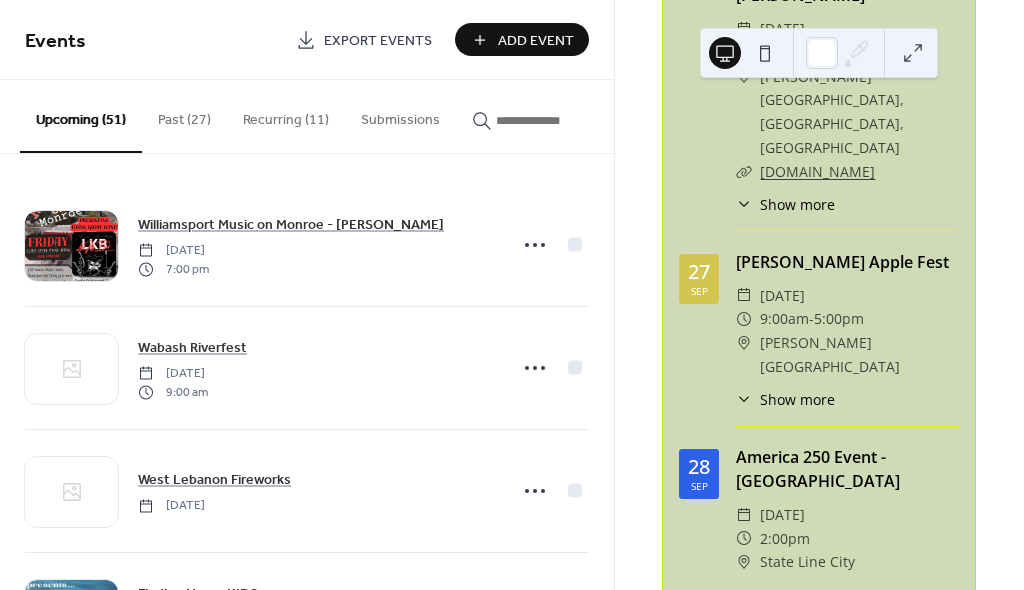 scroll, scrollTop: 0, scrollLeft: 0, axis: both 